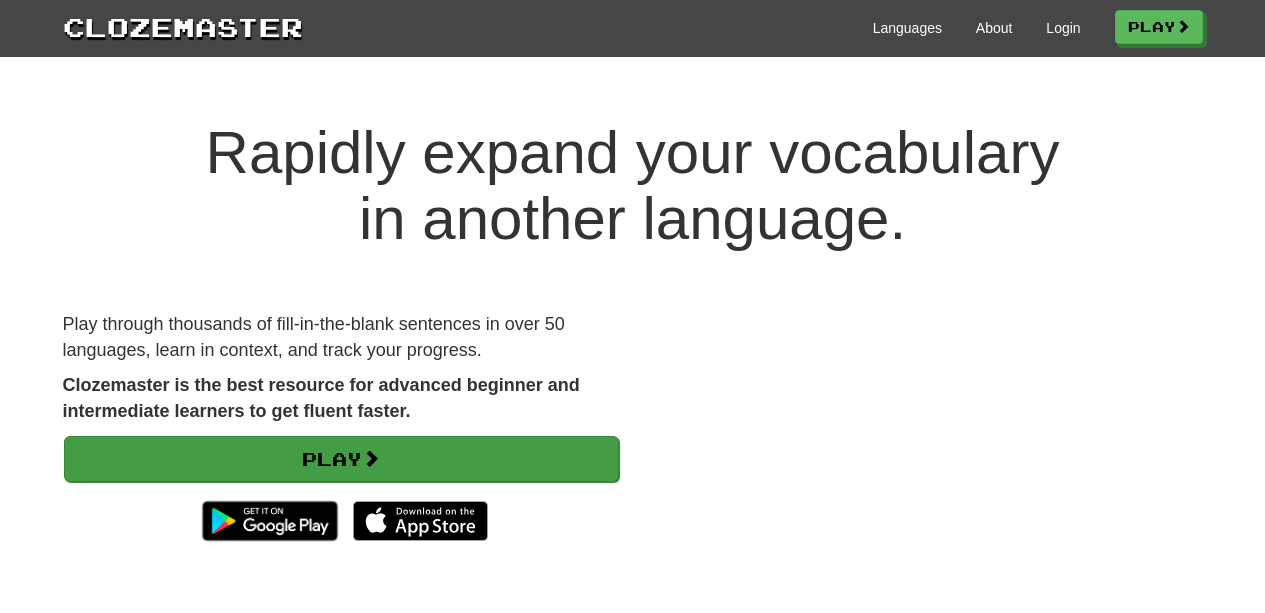 scroll, scrollTop: 73, scrollLeft: 0, axis: vertical 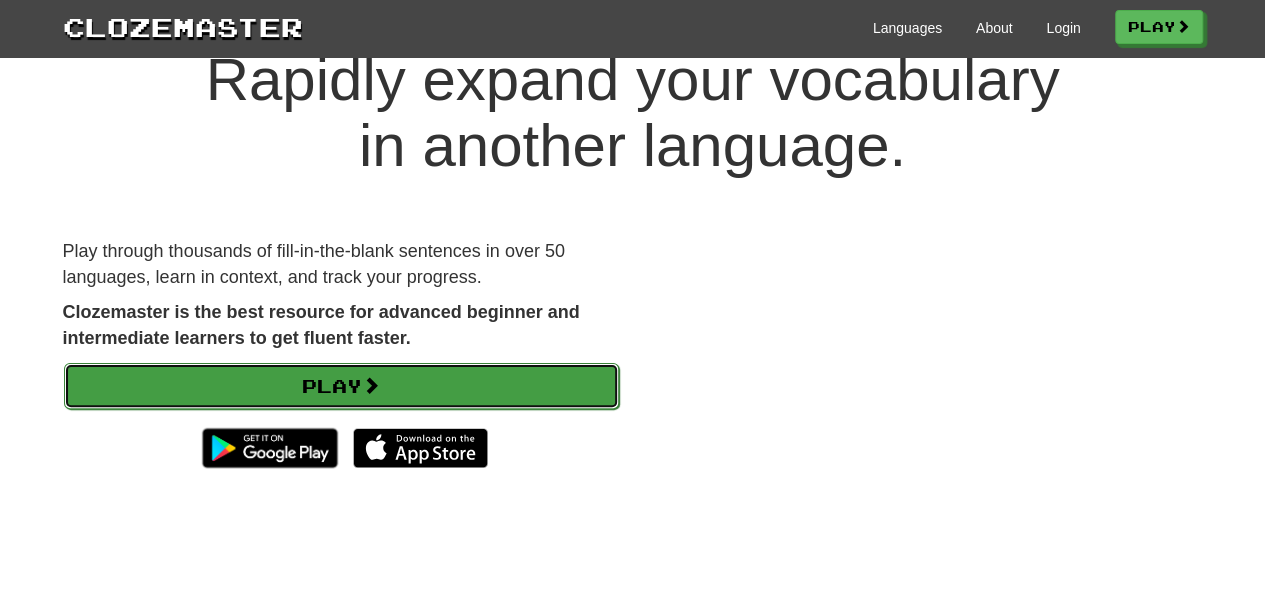 click on "Play" at bounding box center [341, 386] 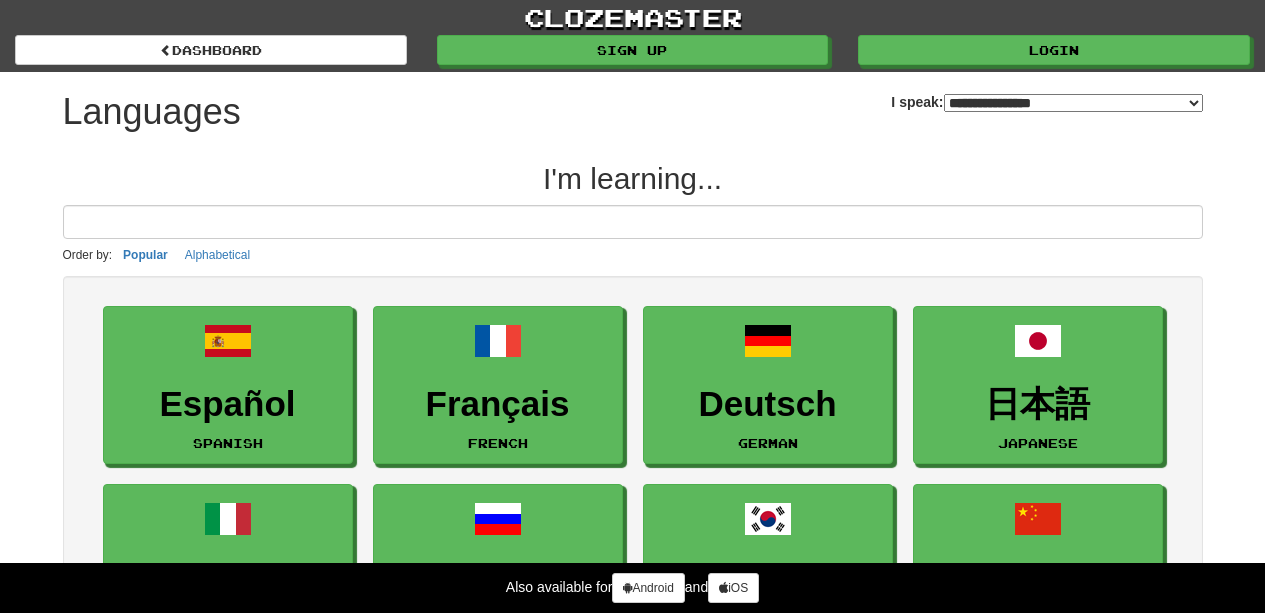 select on "*******" 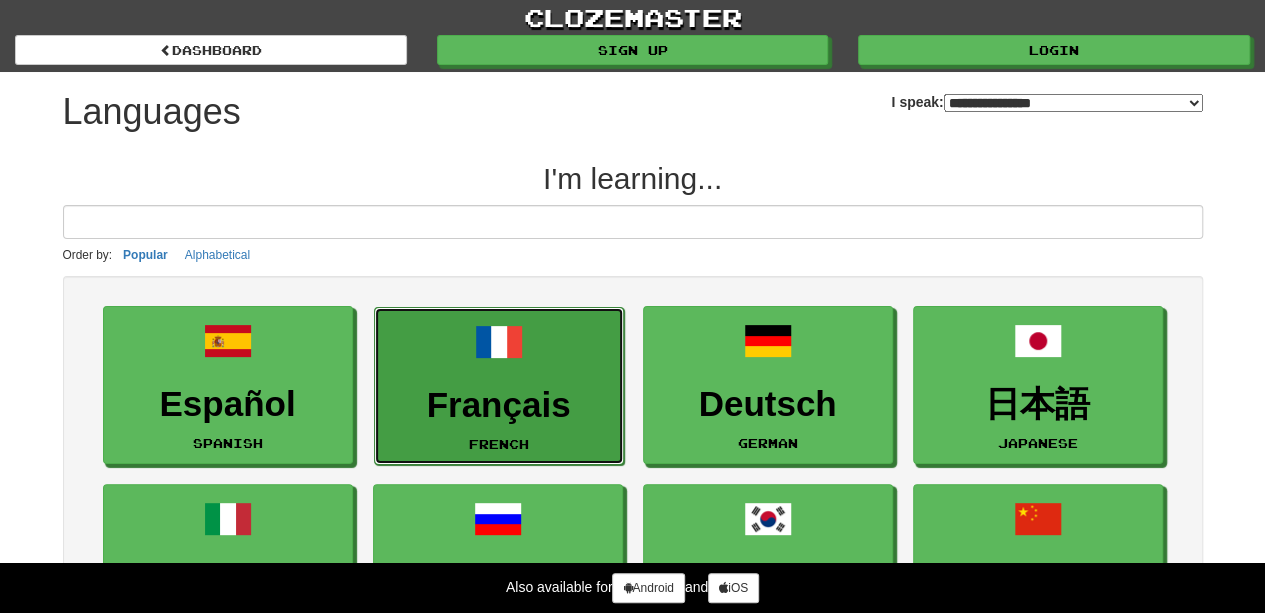 click on "Français" at bounding box center (499, 405) 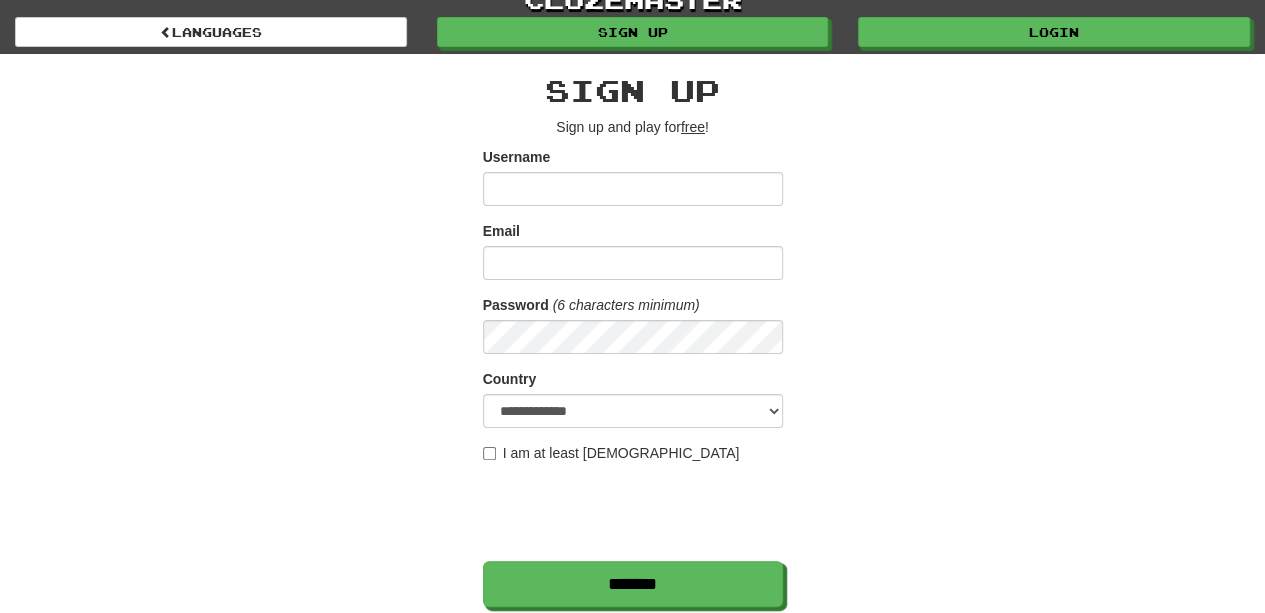 scroll, scrollTop: 0, scrollLeft: 0, axis: both 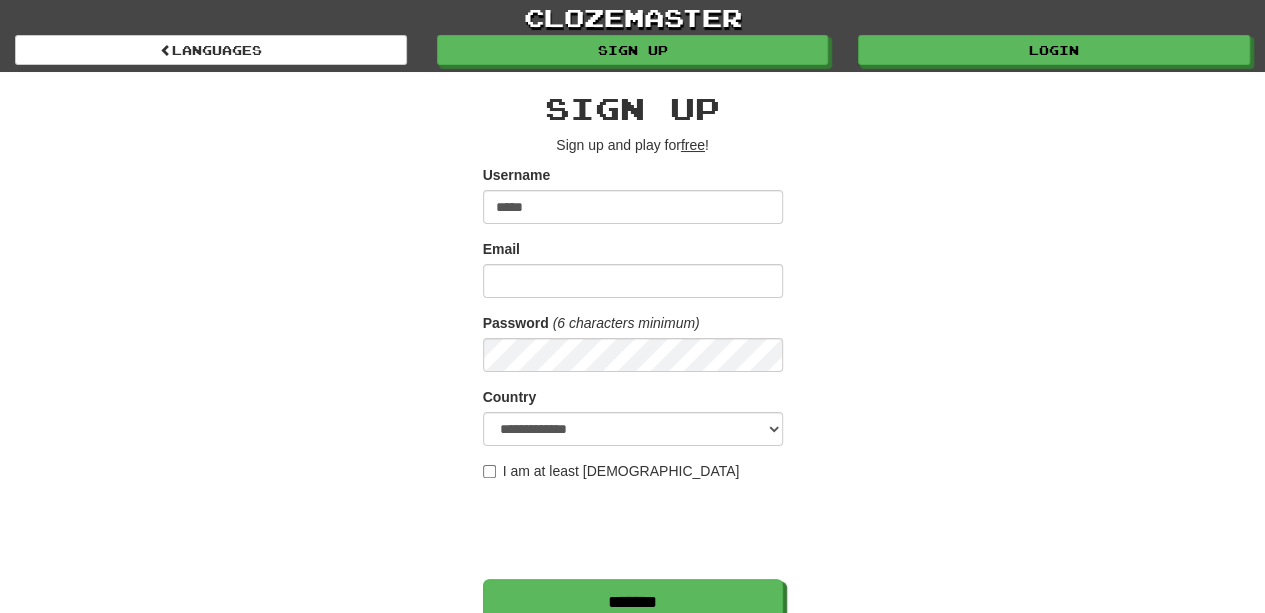 type on "*****" 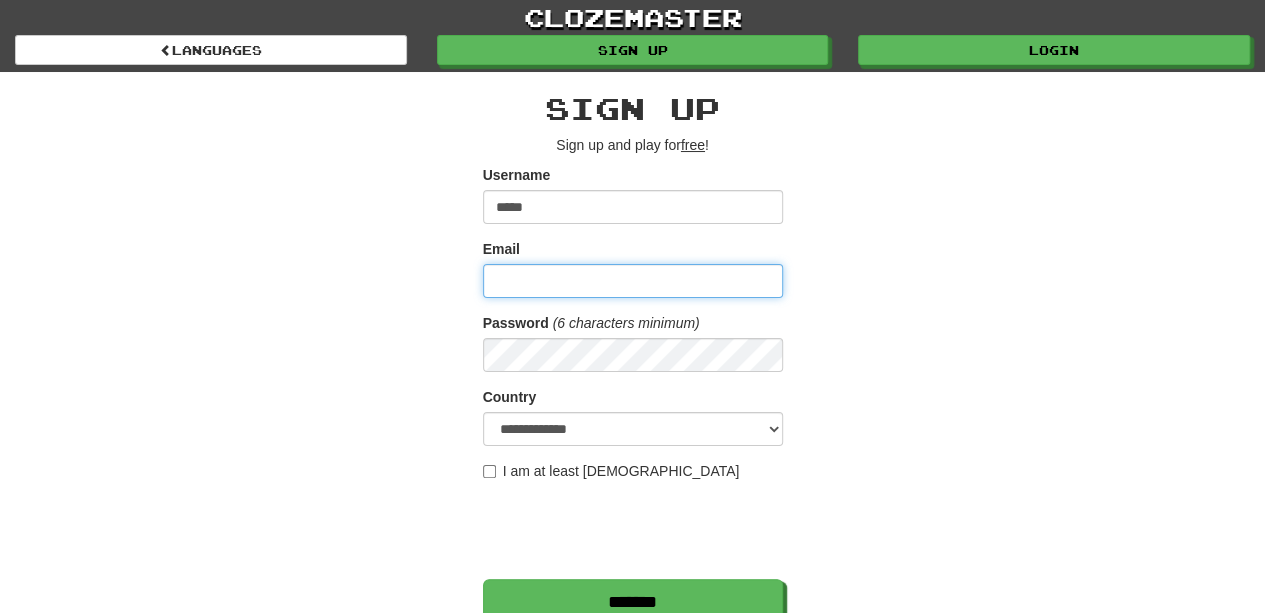 click on "Email" at bounding box center (633, 281) 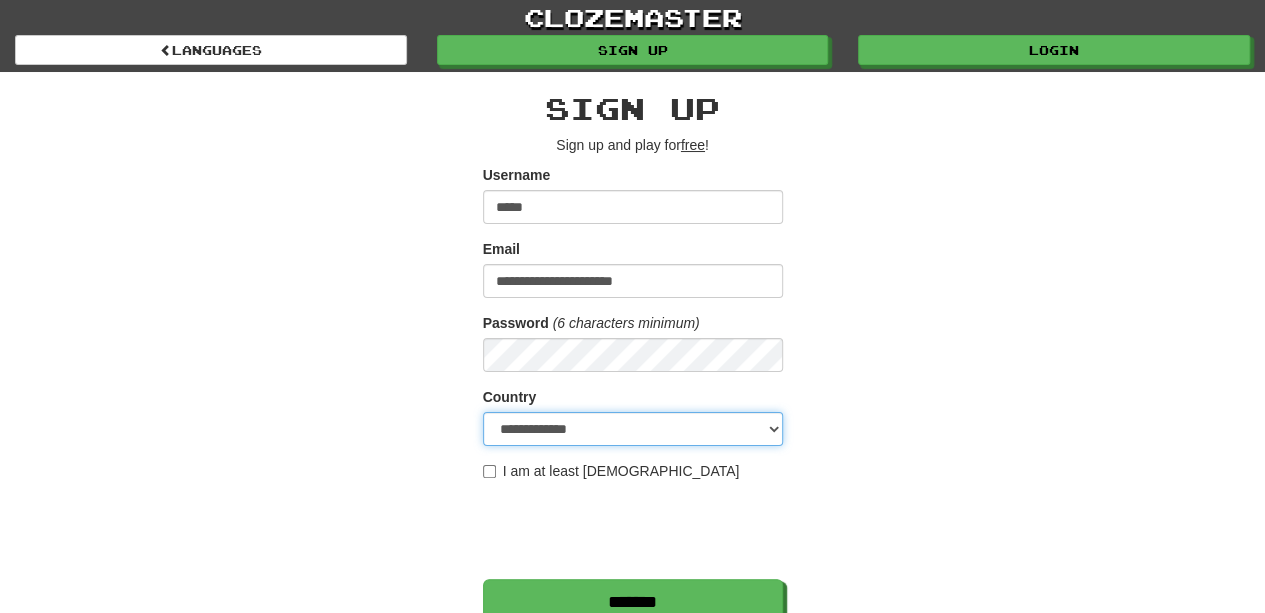 select on "**" 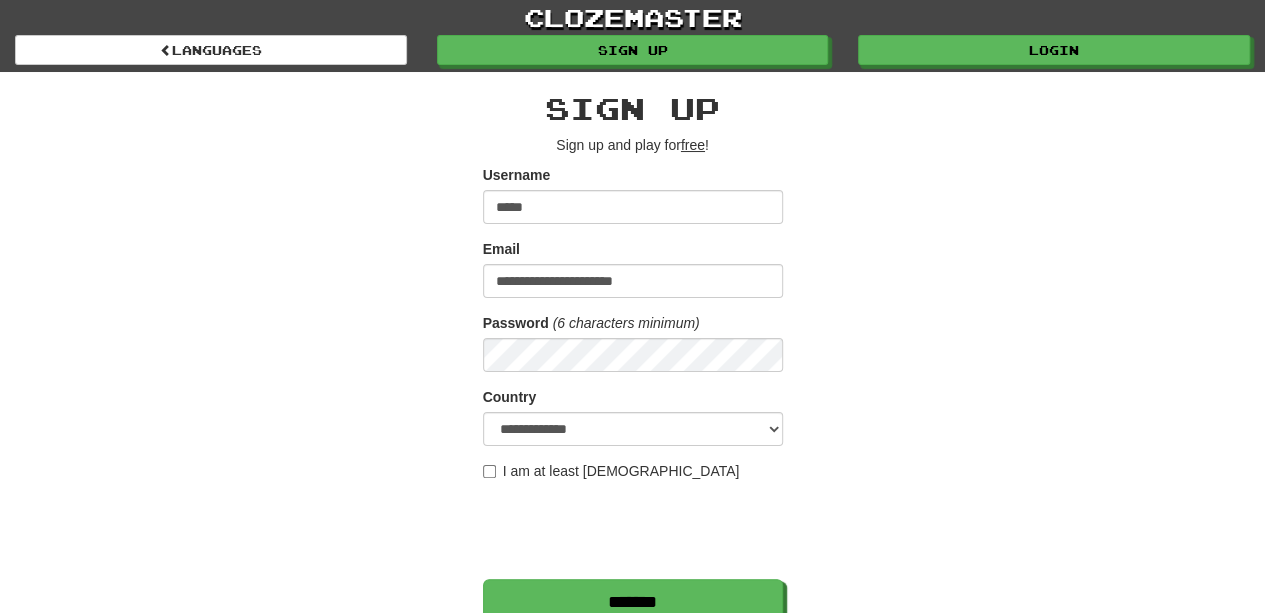 click on "I am at least [DEMOGRAPHIC_DATA]" at bounding box center (611, 471) 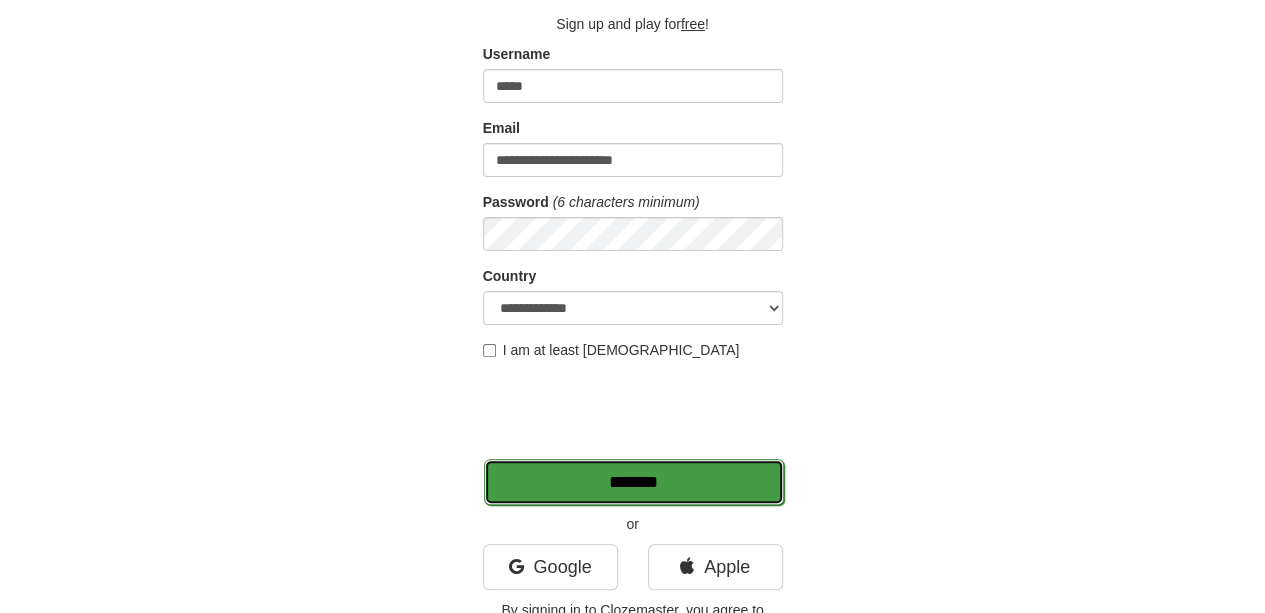 click on "*******" at bounding box center (634, 482) 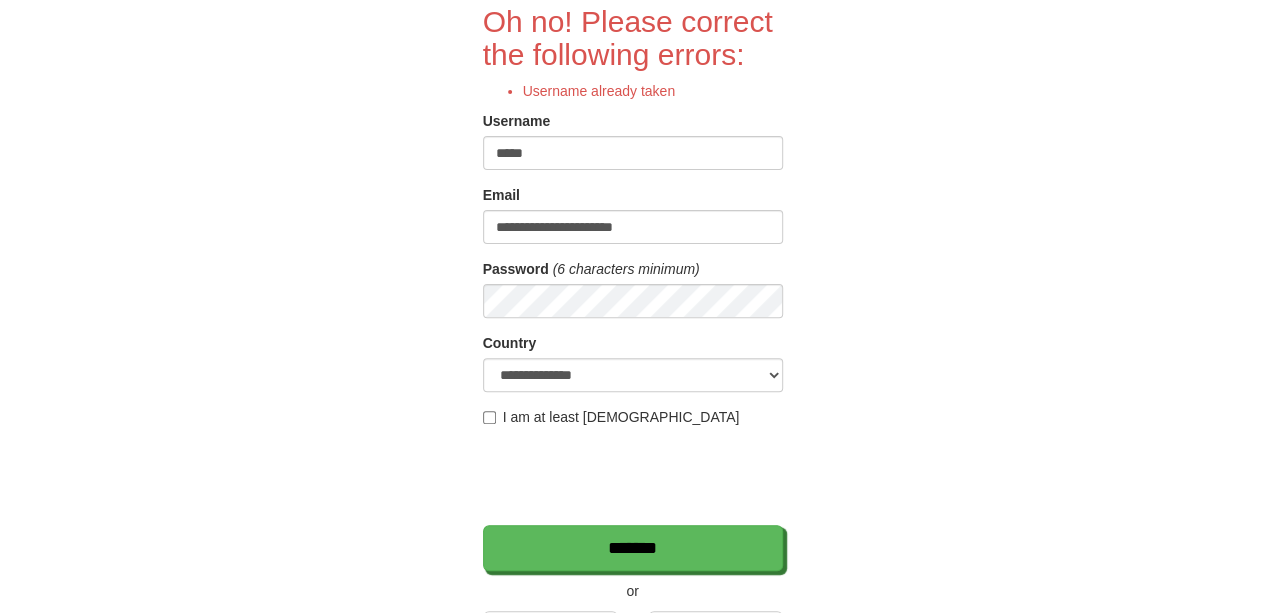 scroll, scrollTop: 208, scrollLeft: 0, axis: vertical 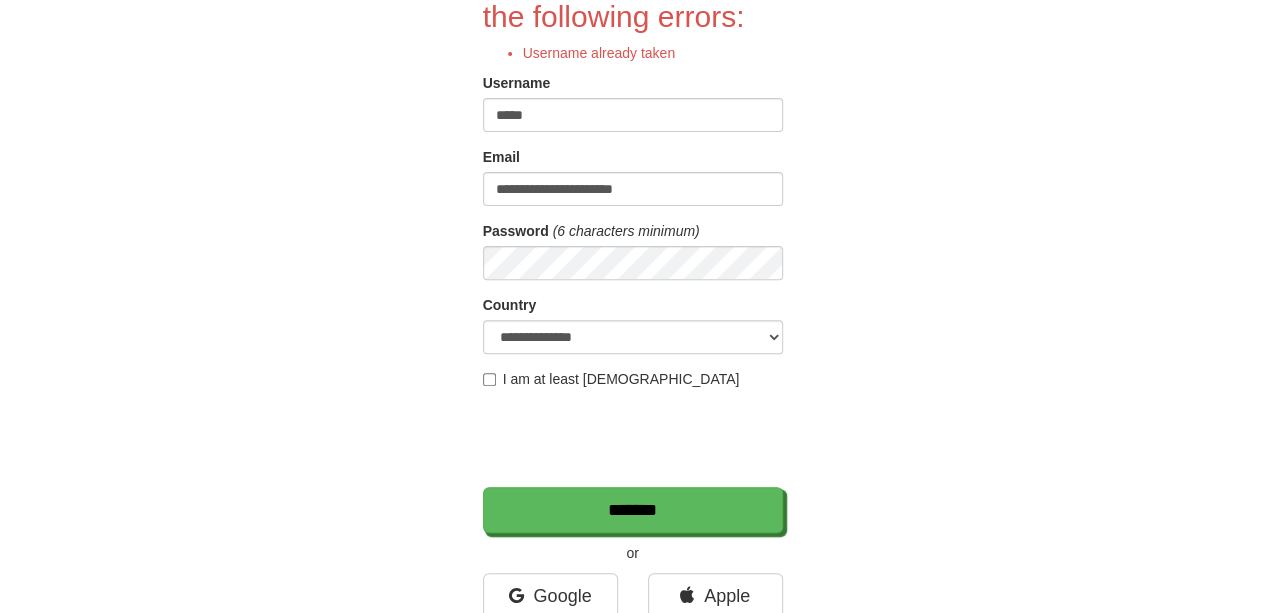 click on "*****" at bounding box center (633, 115) 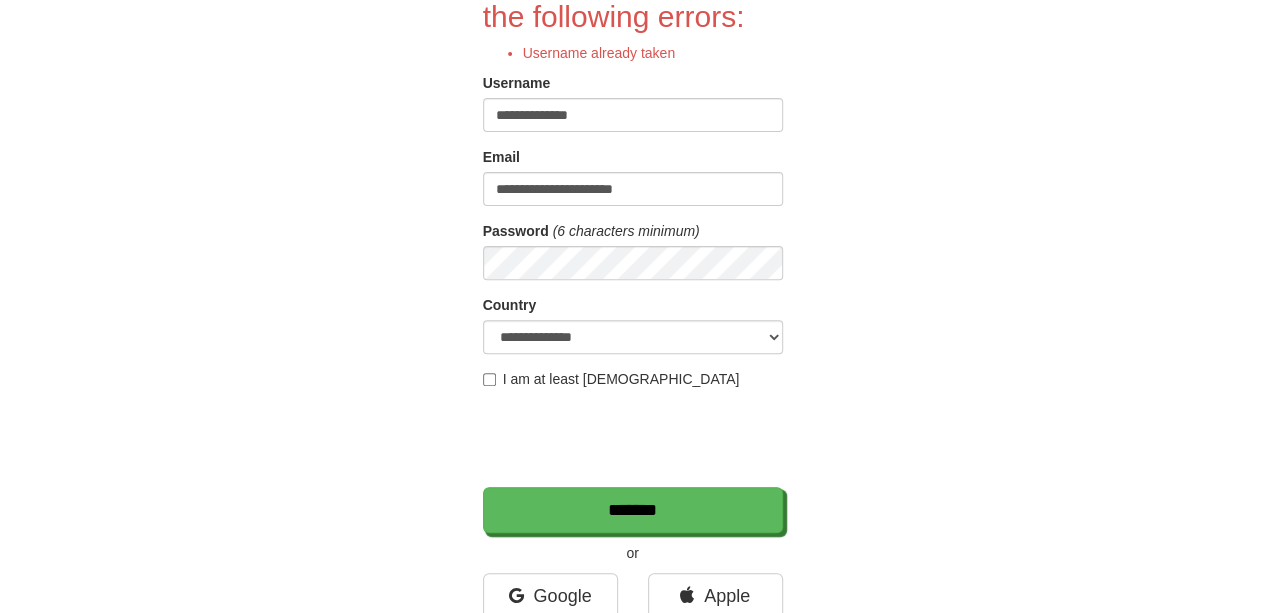 type on "**********" 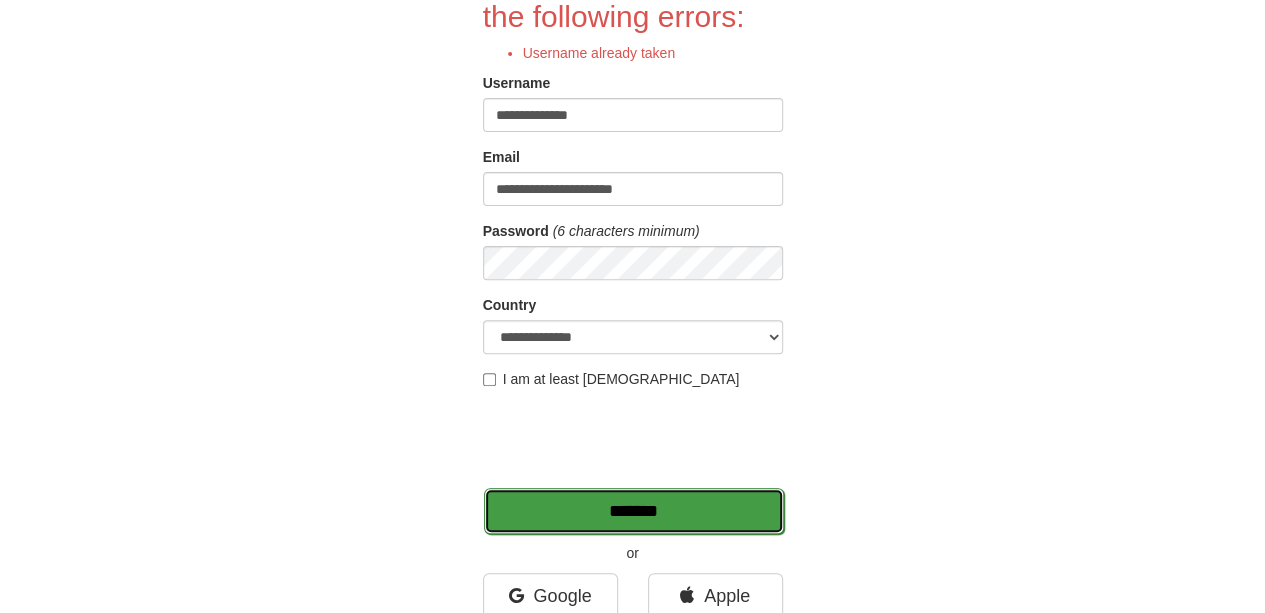 click on "*******" at bounding box center (634, 511) 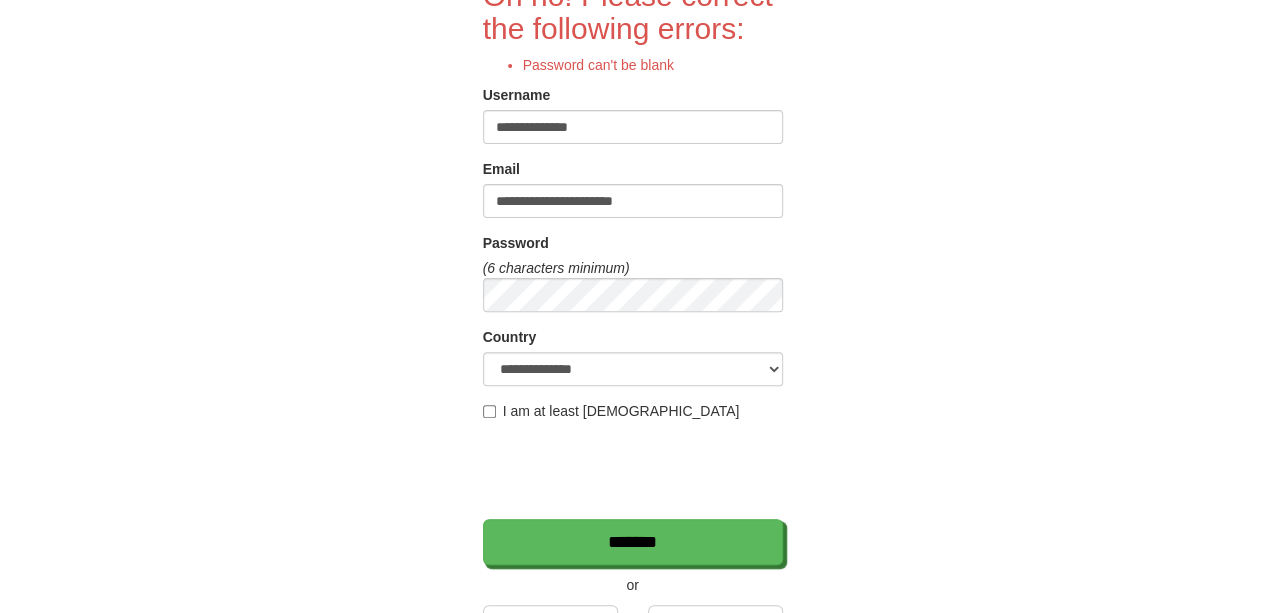 scroll, scrollTop: 199, scrollLeft: 0, axis: vertical 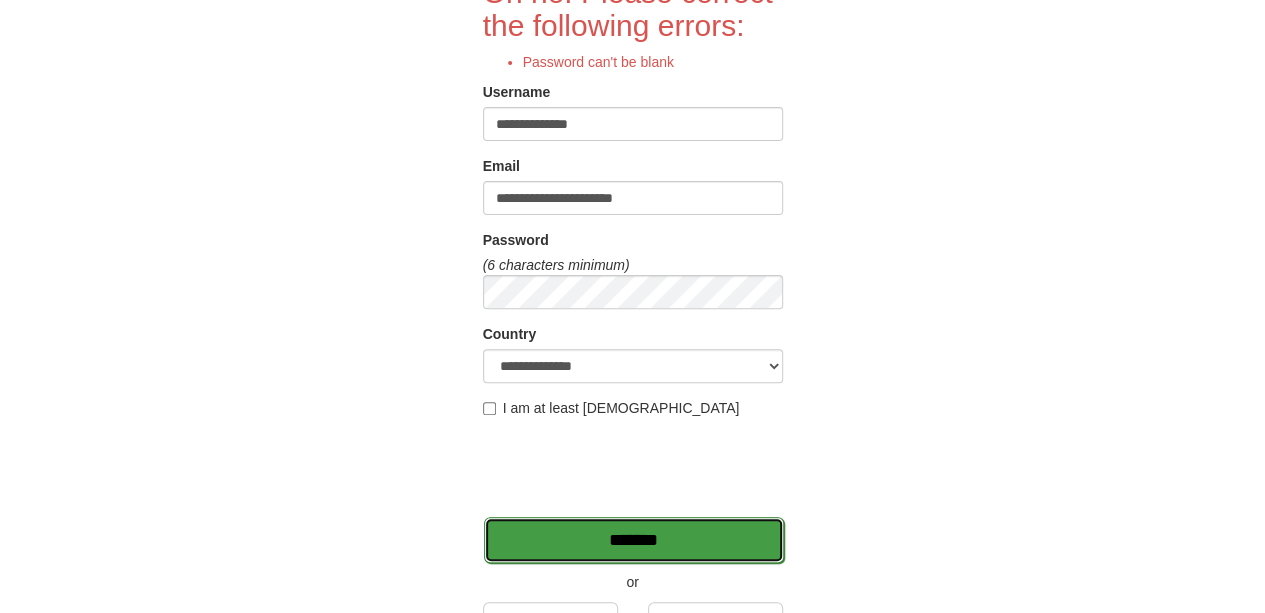 click on "*******" at bounding box center [634, 540] 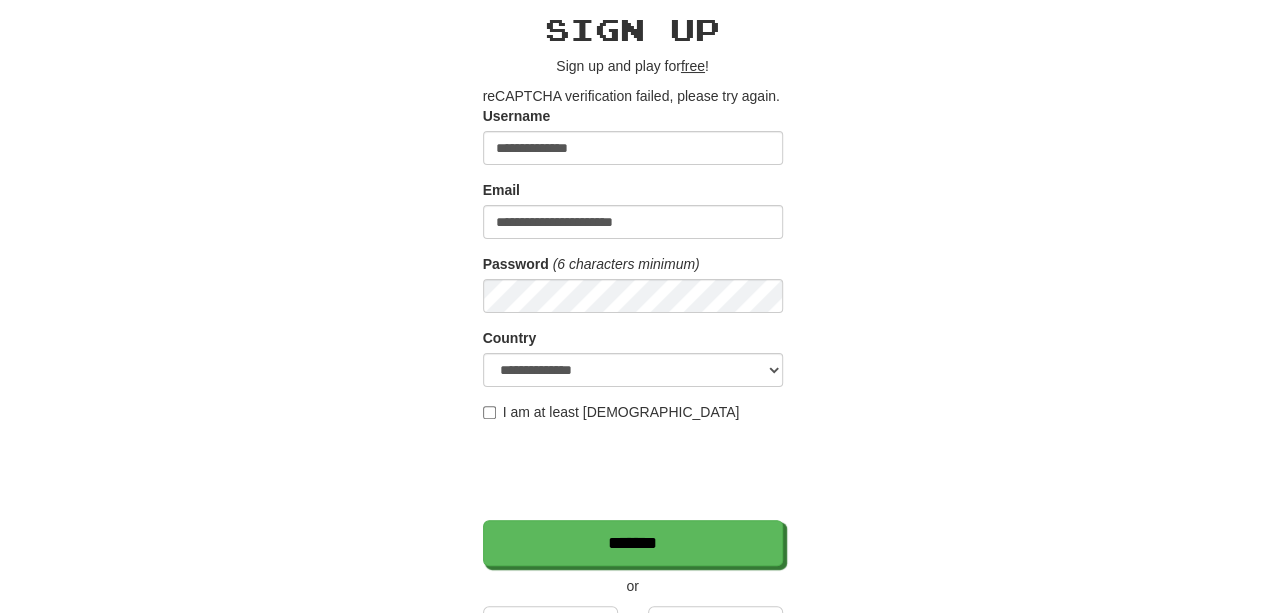 scroll, scrollTop: 84, scrollLeft: 0, axis: vertical 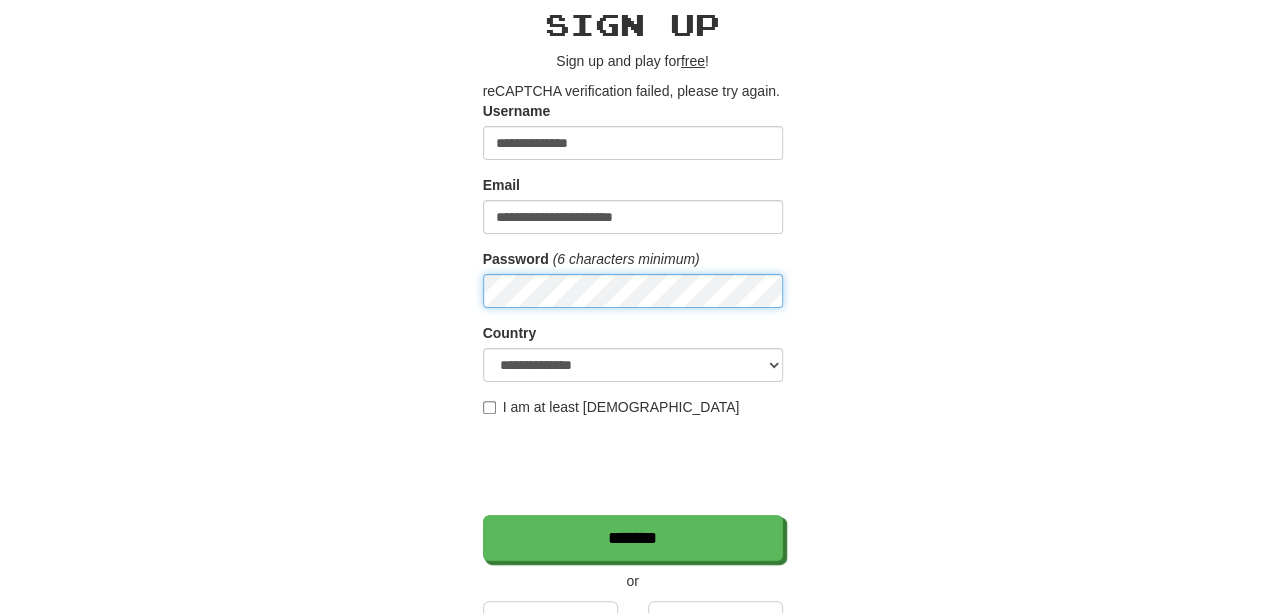 click on "**********" at bounding box center (633, 321) 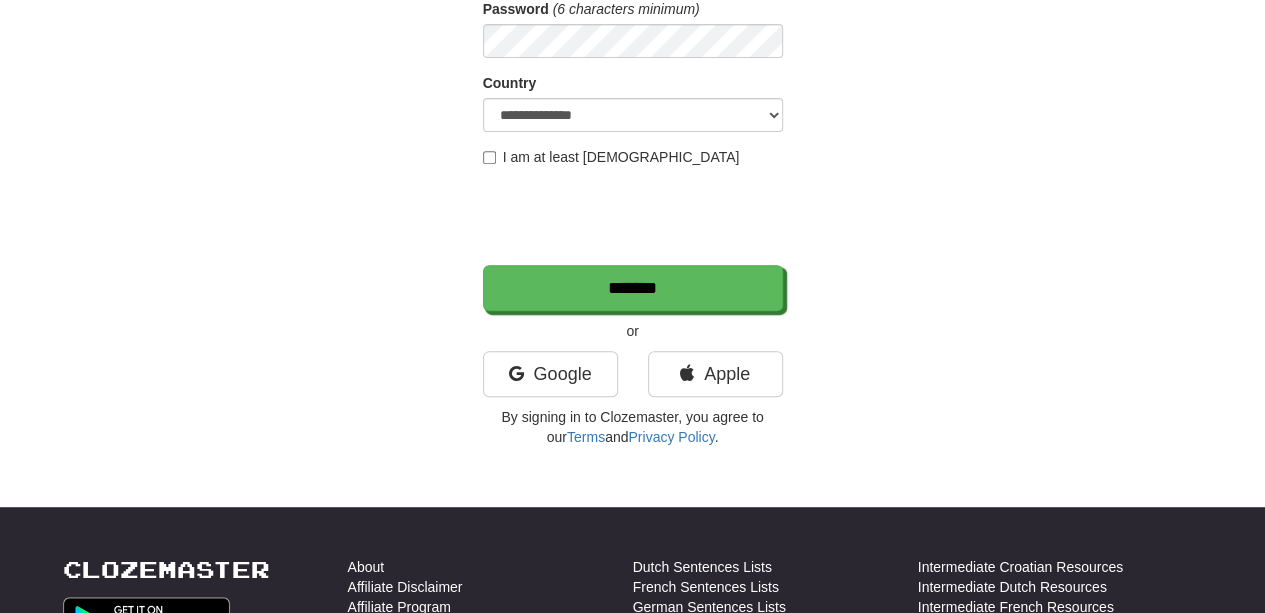 scroll, scrollTop: 335, scrollLeft: 0, axis: vertical 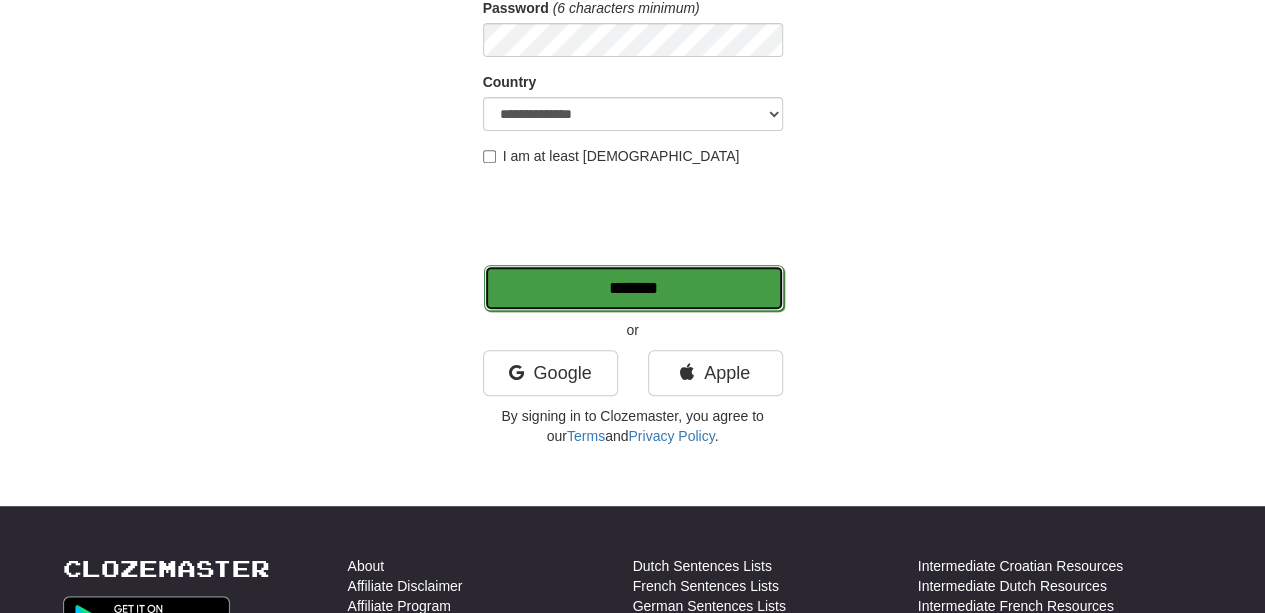 click on "*******" at bounding box center (634, 288) 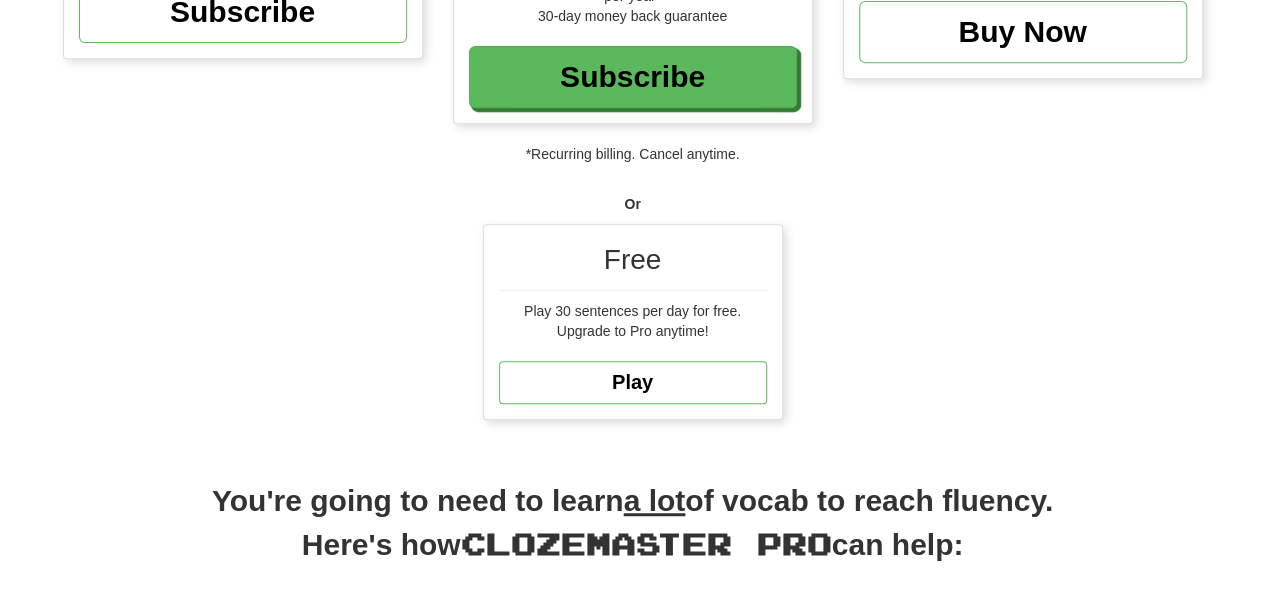 scroll, scrollTop: 422, scrollLeft: 0, axis: vertical 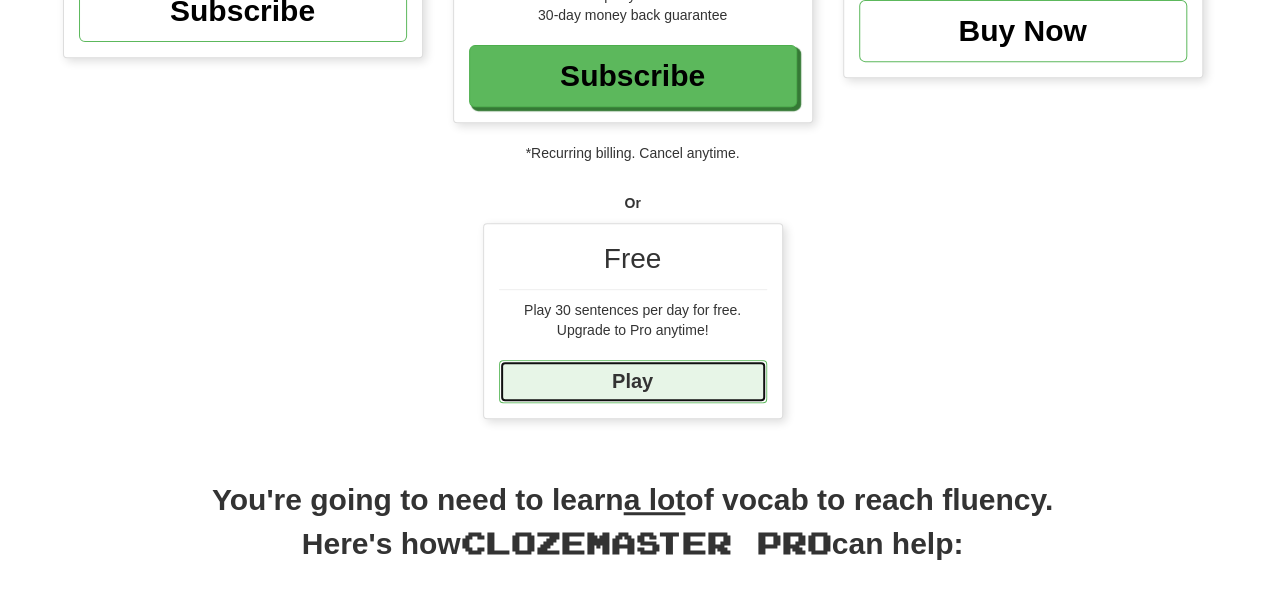 click on "Play" at bounding box center [633, 381] 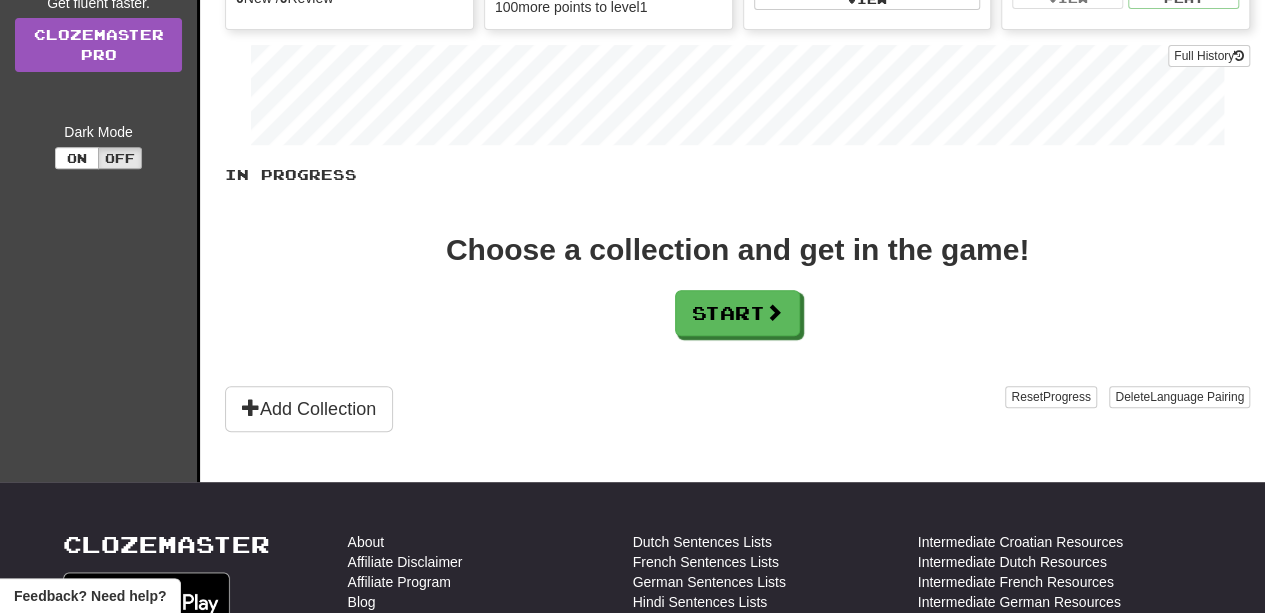 scroll, scrollTop: 492, scrollLeft: 0, axis: vertical 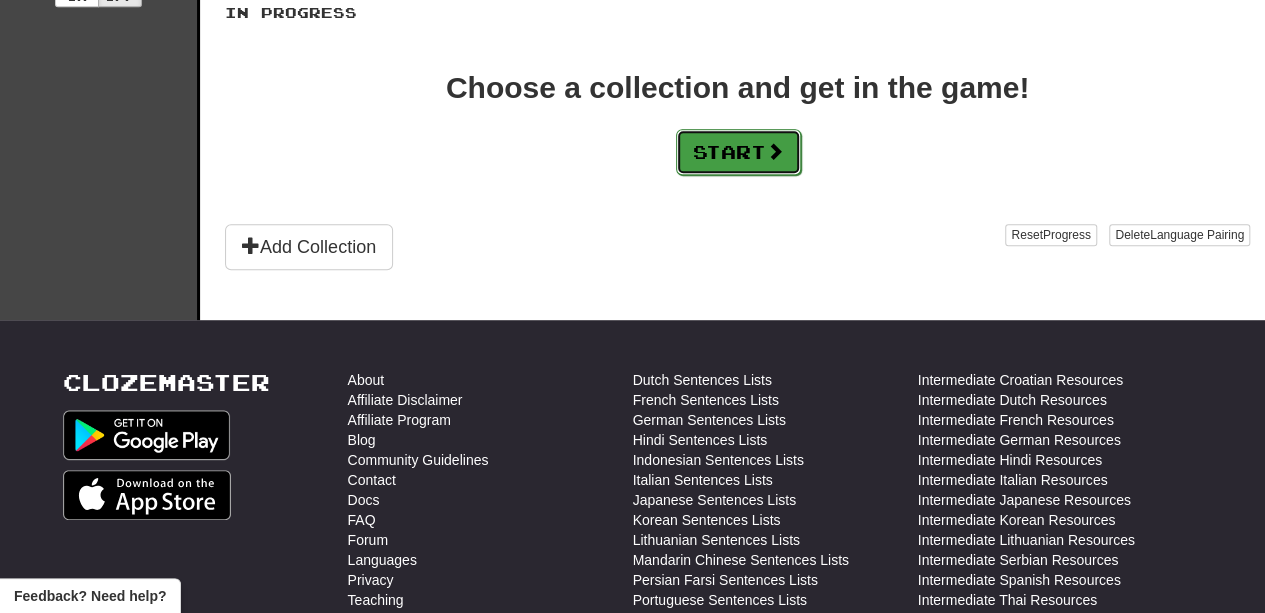 click on "Start" at bounding box center (738, 152) 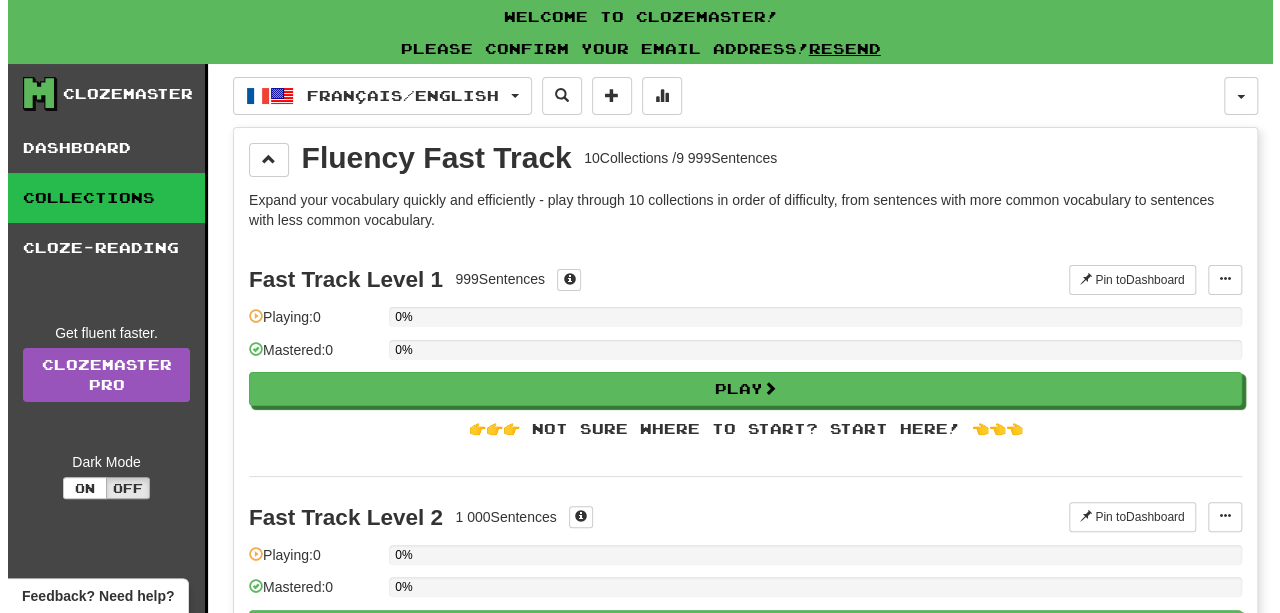 scroll, scrollTop: 113, scrollLeft: 0, axis: vertical 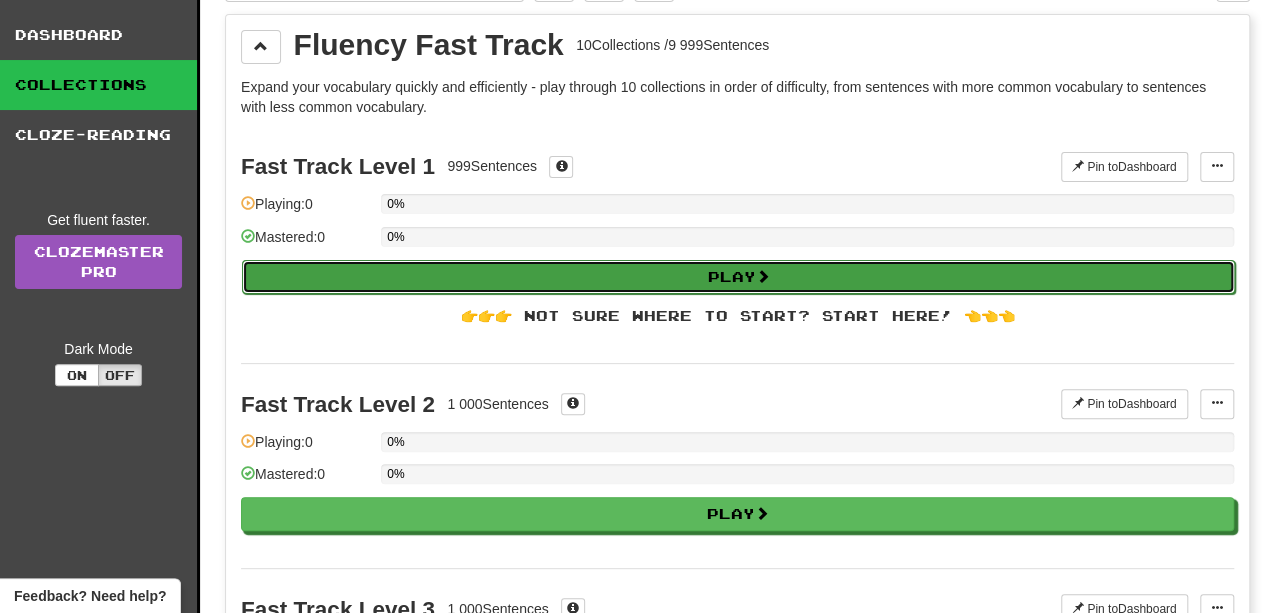 click on "Play" at bounding box center [738, 277] 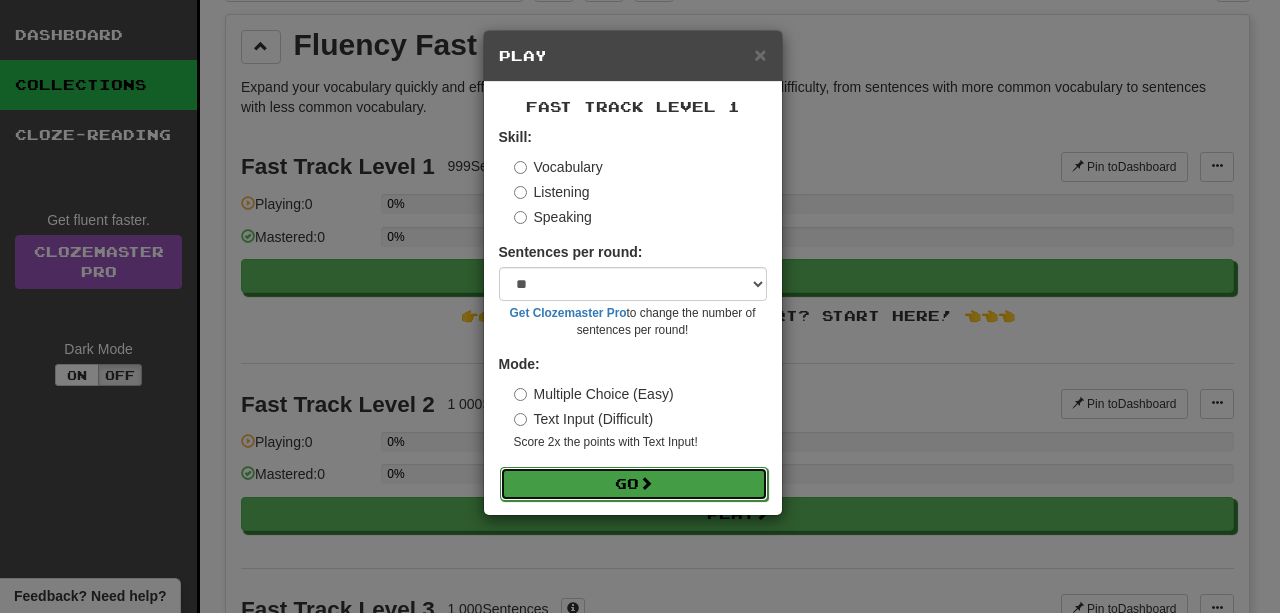 click on "Go" at bounding box center (634, 484) 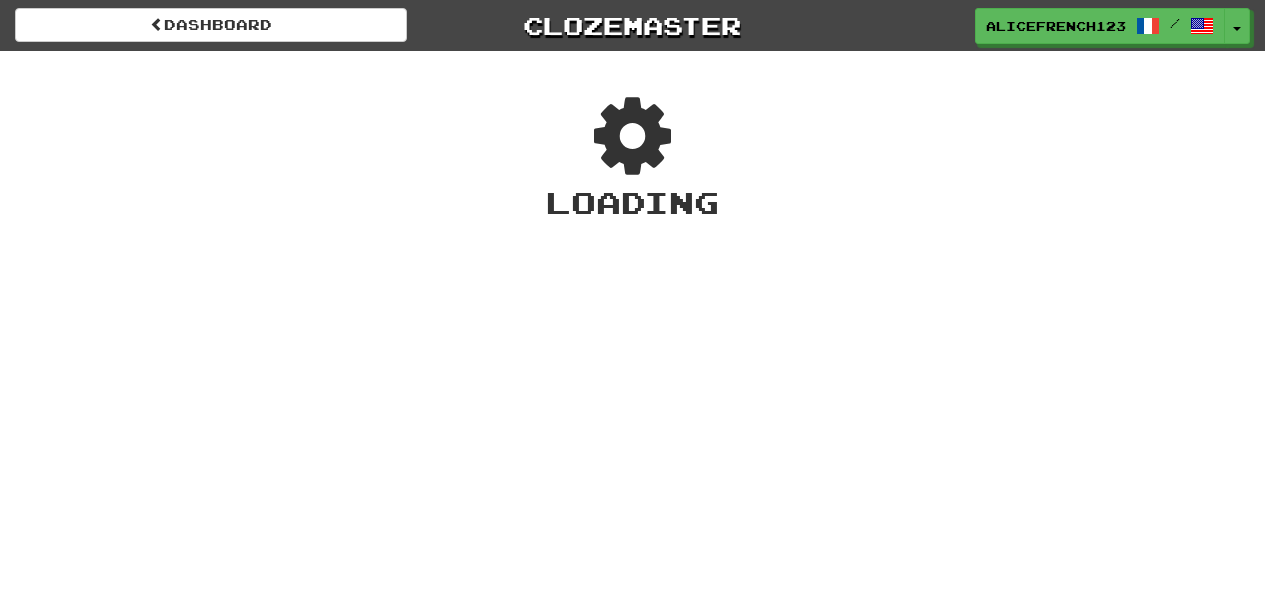 scroll, scrollTop: 0, scrollLeft: 0, axis: both 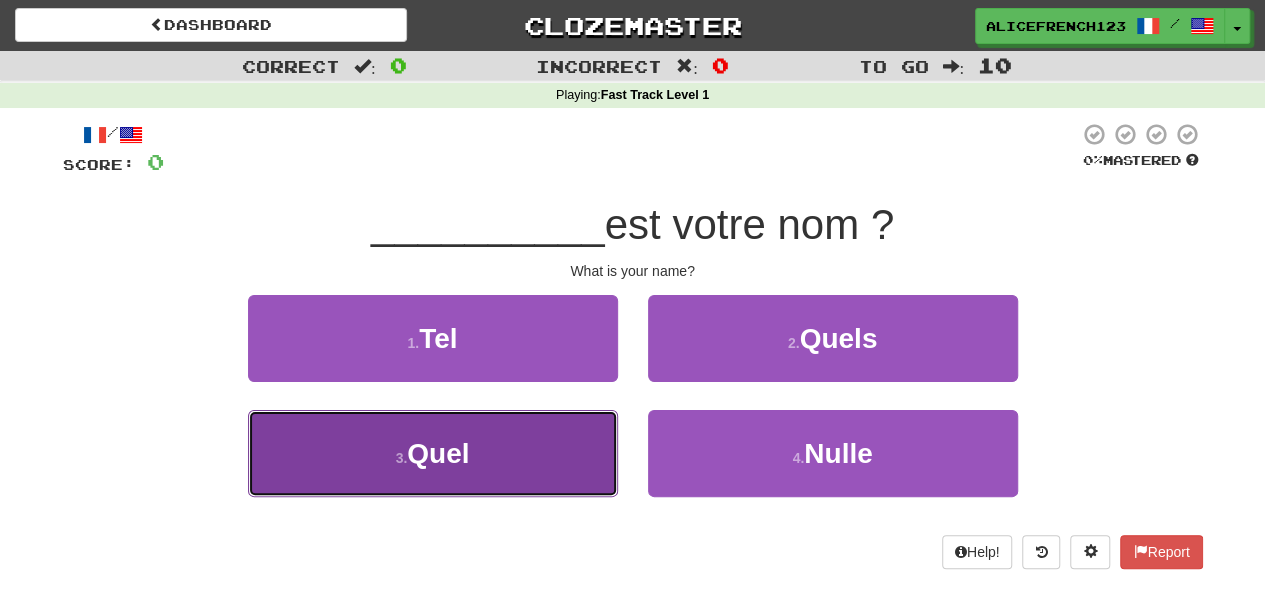click on "3 .  Quel" at bounding box center [433, 453] 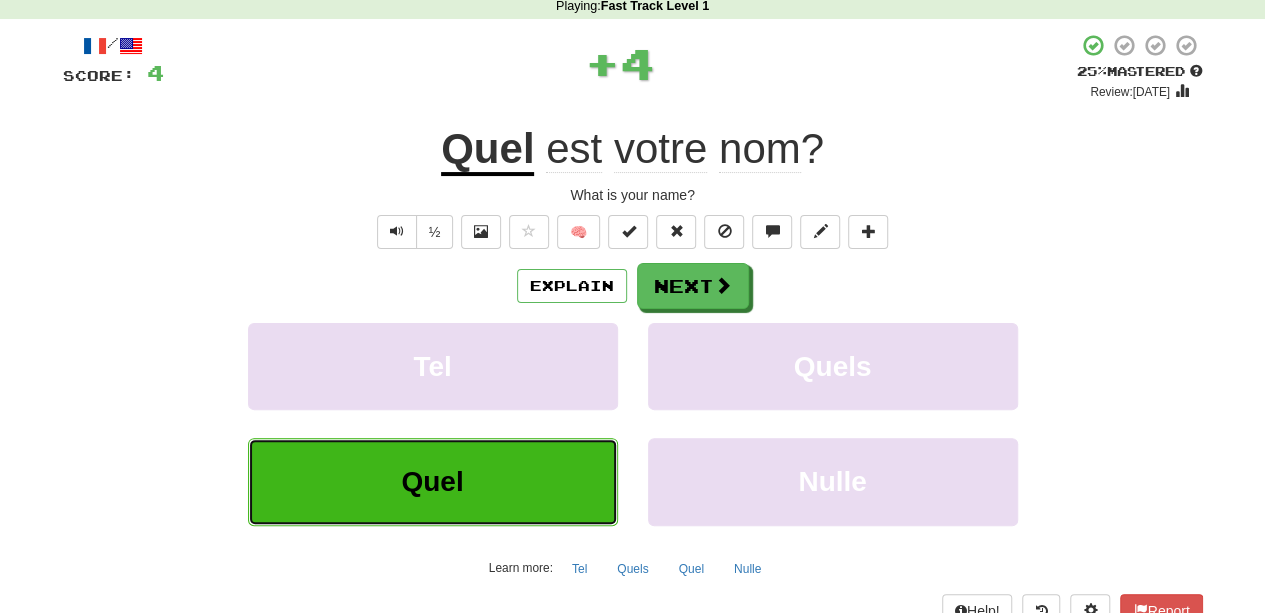 scroll, scrollTop: 121, scrollLeft: 0, axis: vertical 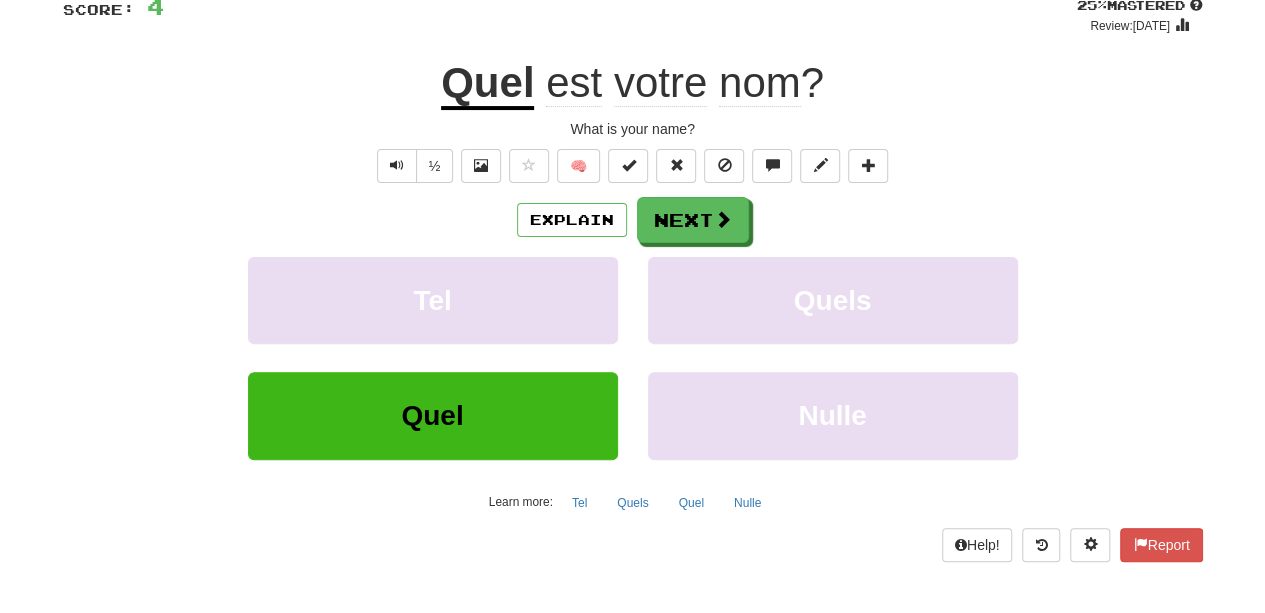 click on "/  Score:   4 + 4 25 %  Mastered Review:  2025-07-11 Quel   est   votre   nom  ? What is your name? ½ 🧠 Explain Next Tel Quels Quel Nulle Learn more: Tel Quels Quel Nulle  Help!  Report" at bounding box center (633, 264) 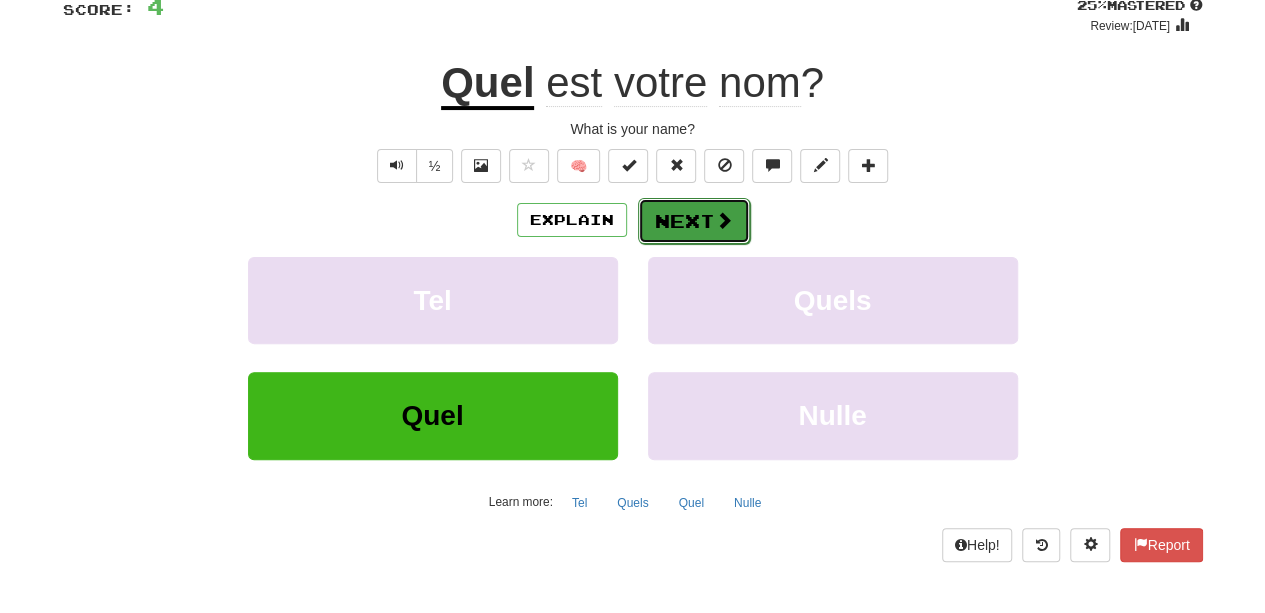 click at bounding box center [724, 220] 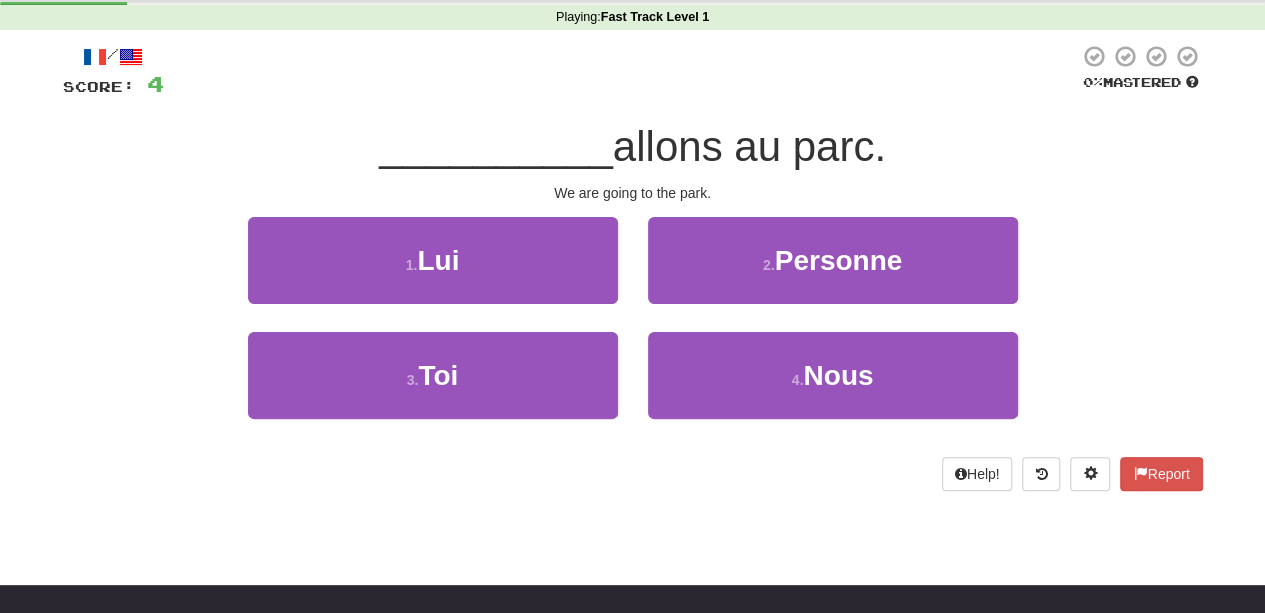 scroll, scrollTop: 0, scrollLeft: 0, axis: both 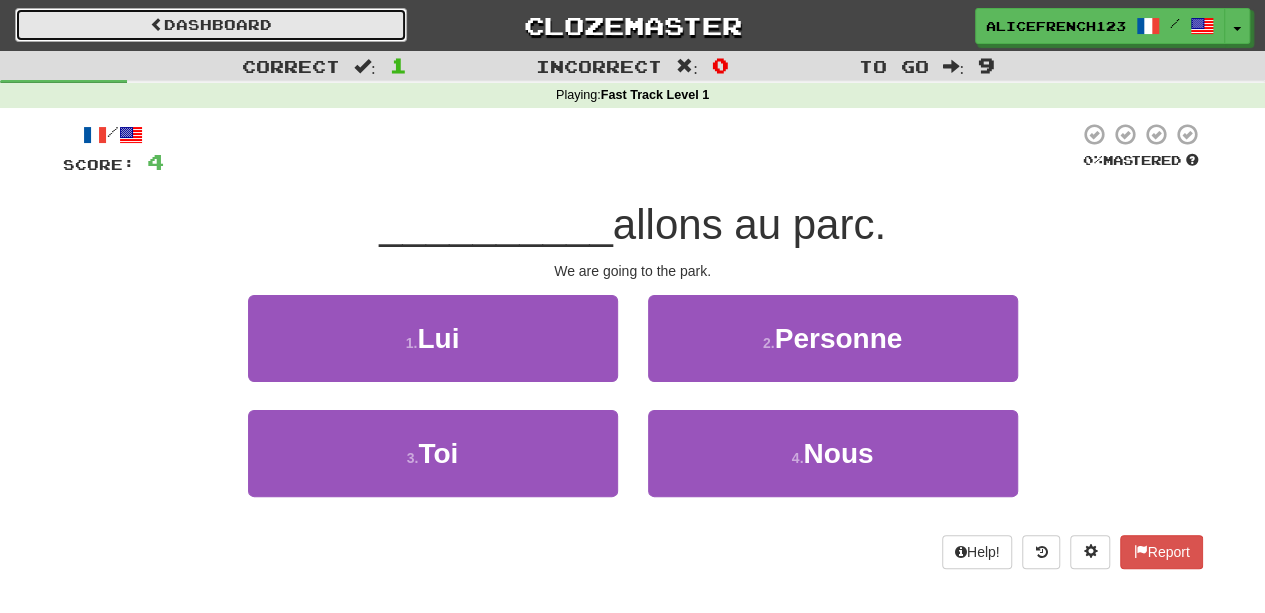 click on "Dashboard" at bounding box center (211, 25) 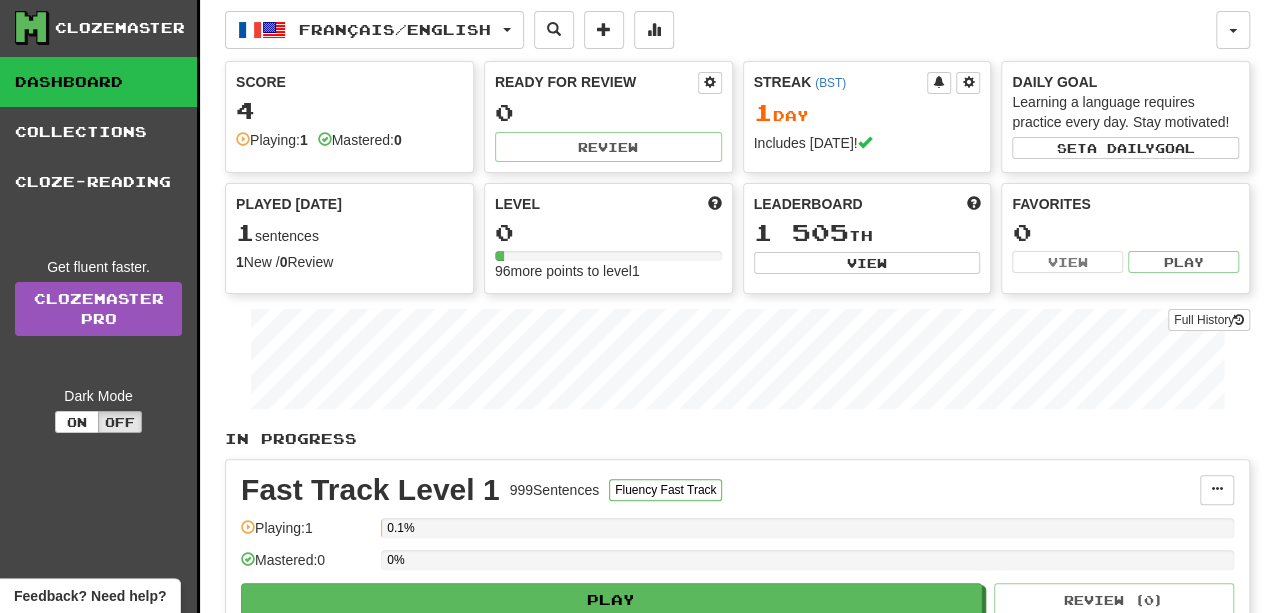 scroll, scrollTop: 0, scrollLeft: 0, axis: both 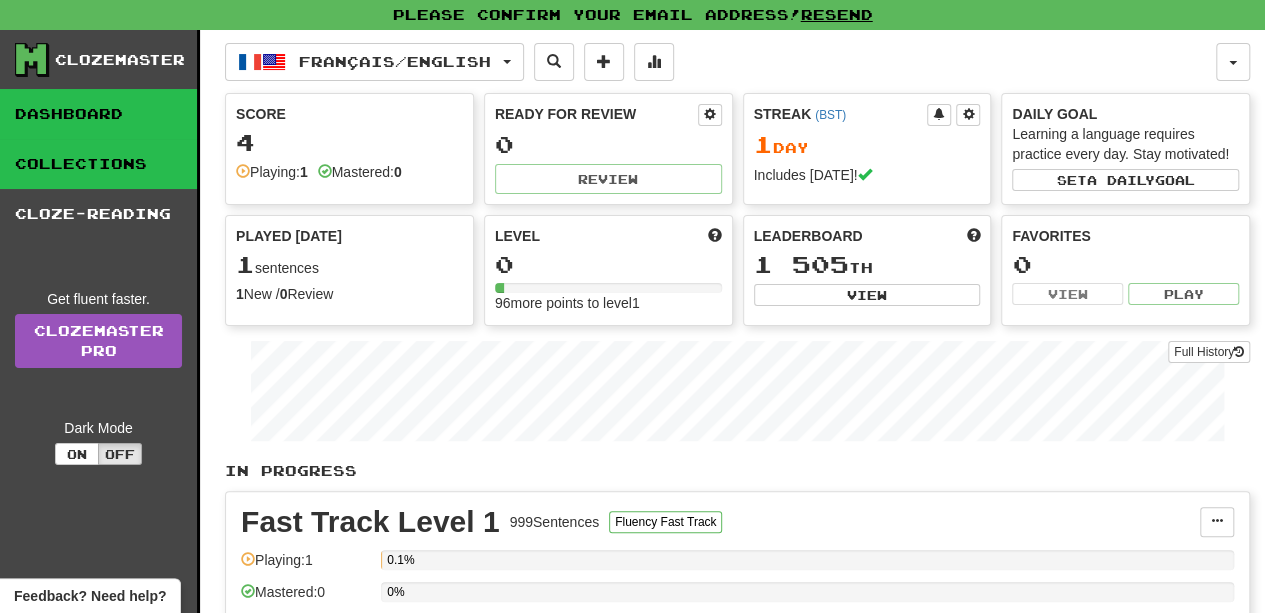 click on "Collections" at bounding box center (98, 164) 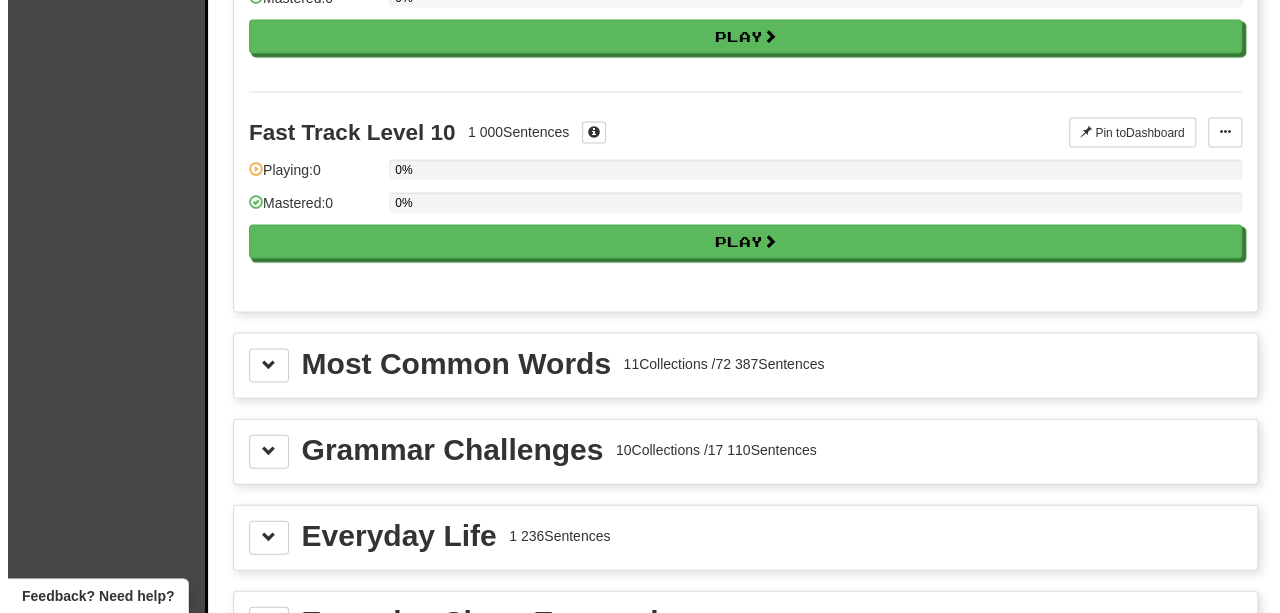 scroll, scrollTop: 1977, scrollLeft: 0, axis: vertical 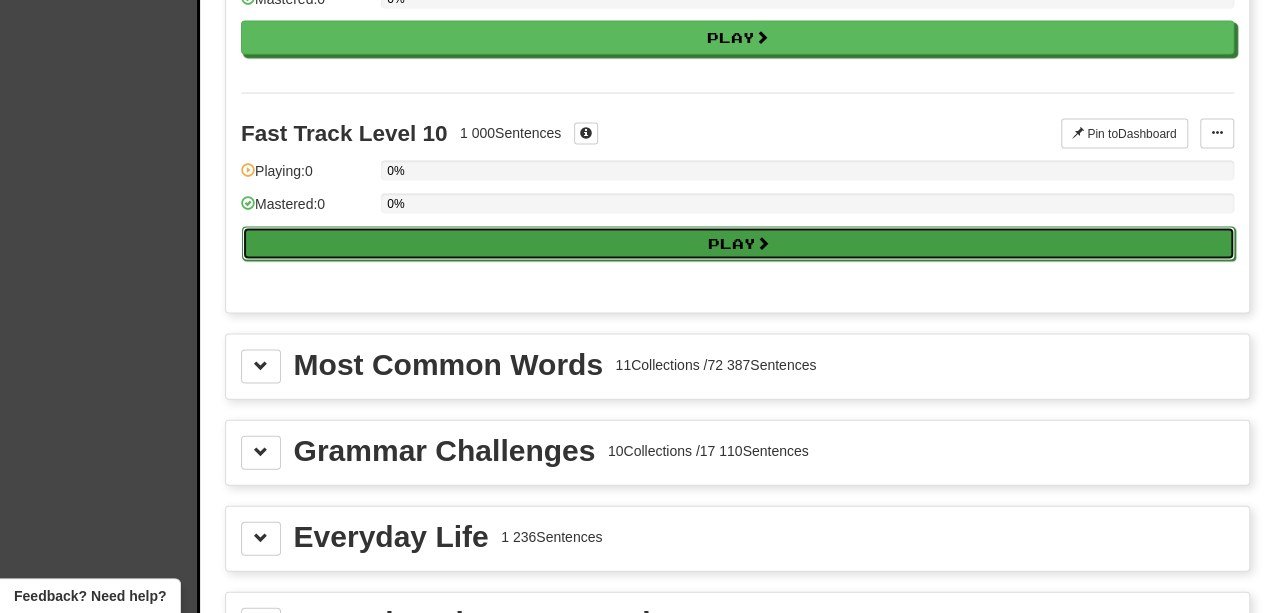 click on "Play" at bounding box center [738, 244] 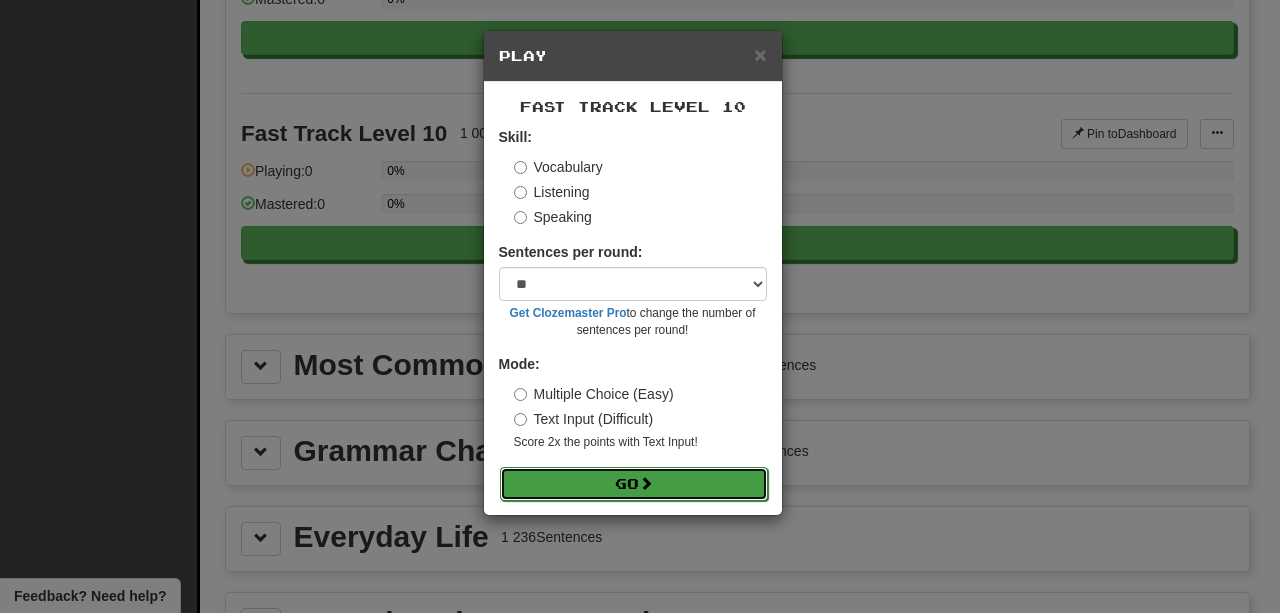 click on "Go" at bounding box center (634, 484) 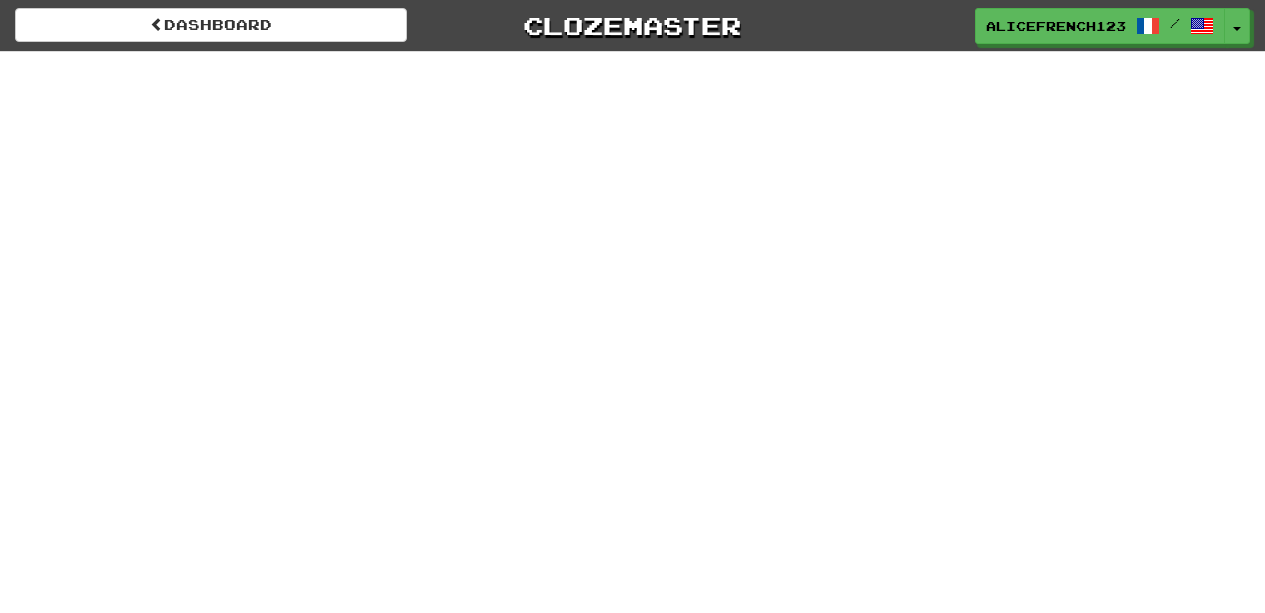 scroll, scrollTop: 0, scrollLeft: 0, axis: both 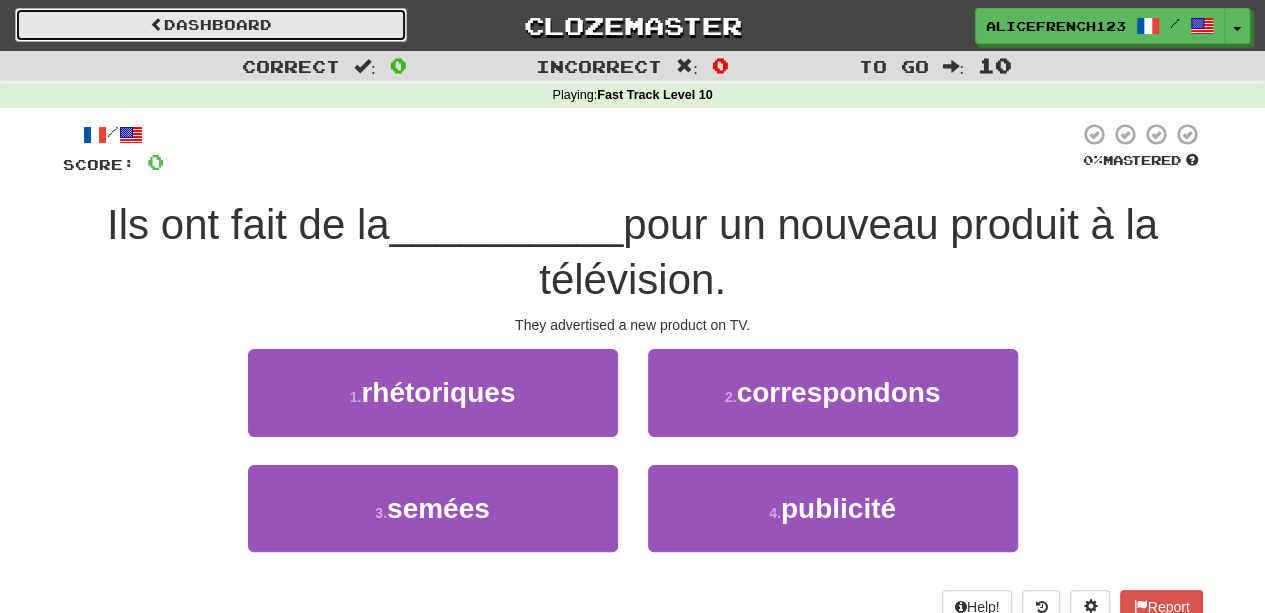 click on "Dashboard" at bounding box center [211, 25] 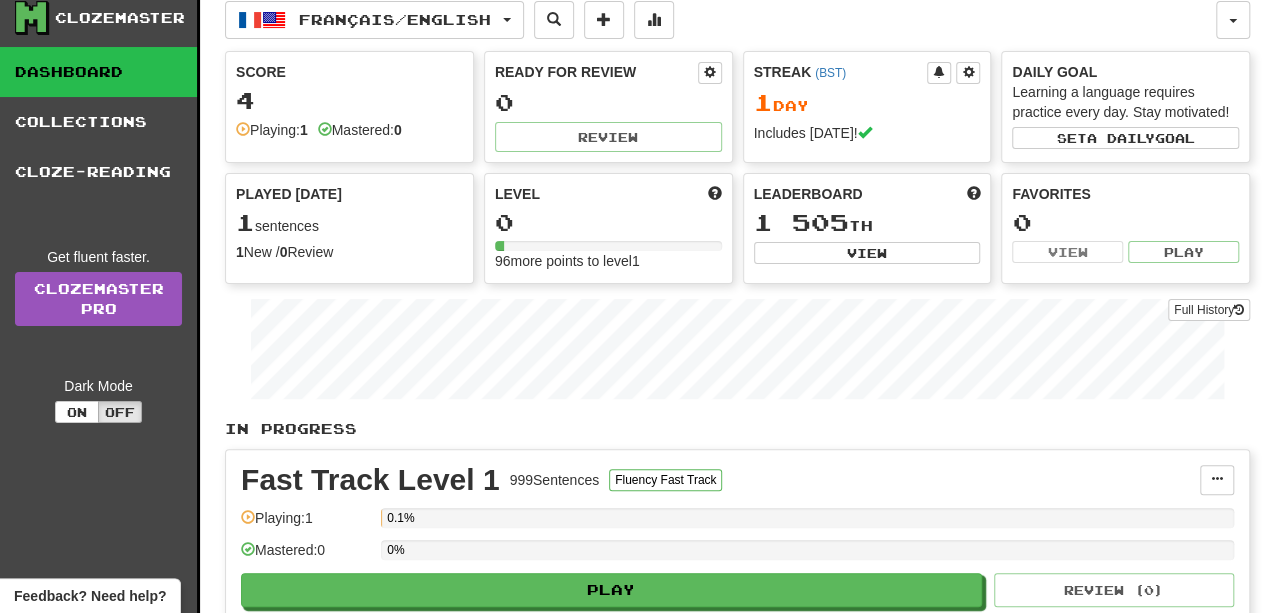scroll, scrollTop: 0, scrollLeft: 0, axis: both 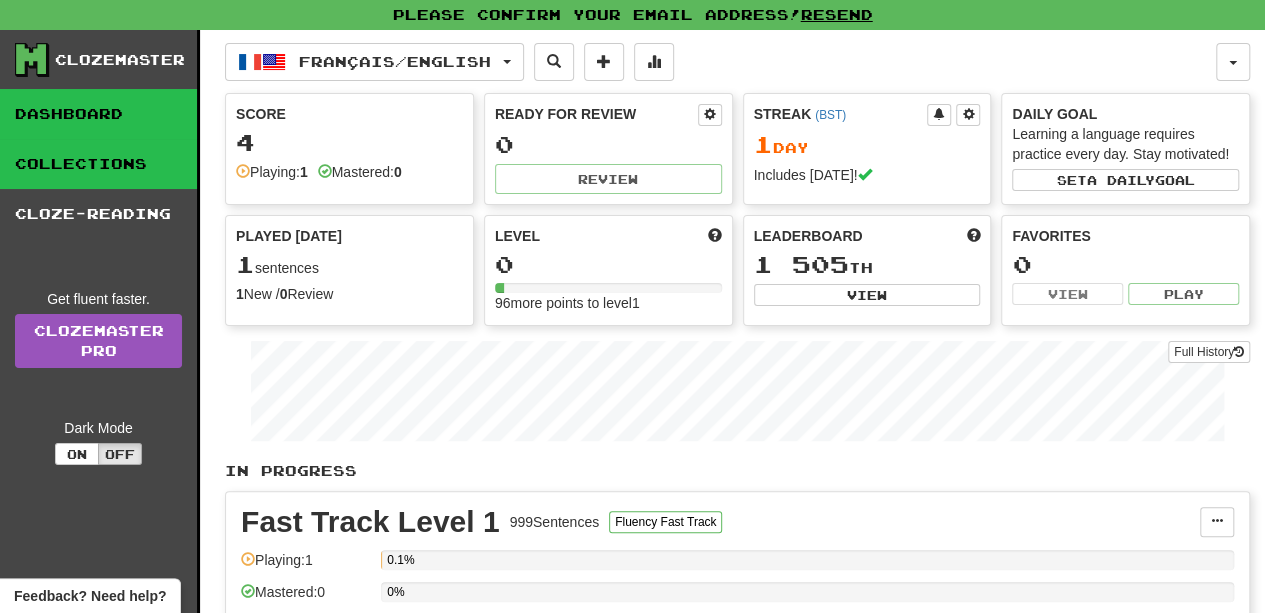 click on "Collections" at bounding box center [98, 164] 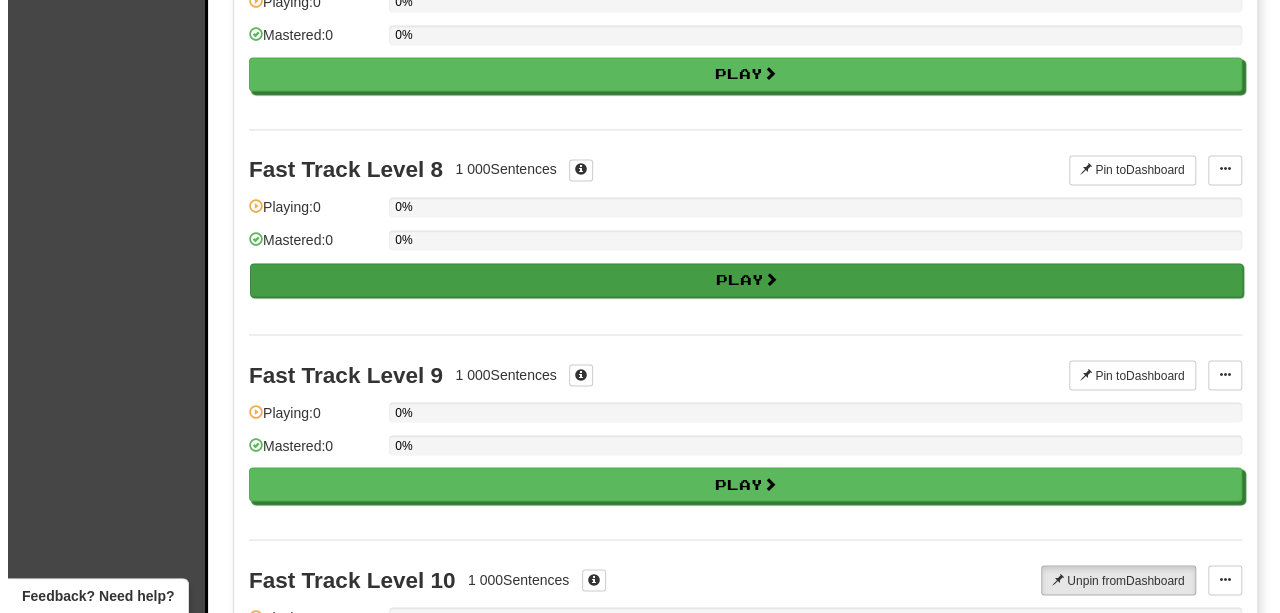 scroll, scrollTop: 1532, scrollLeft: 0, axis: vertical 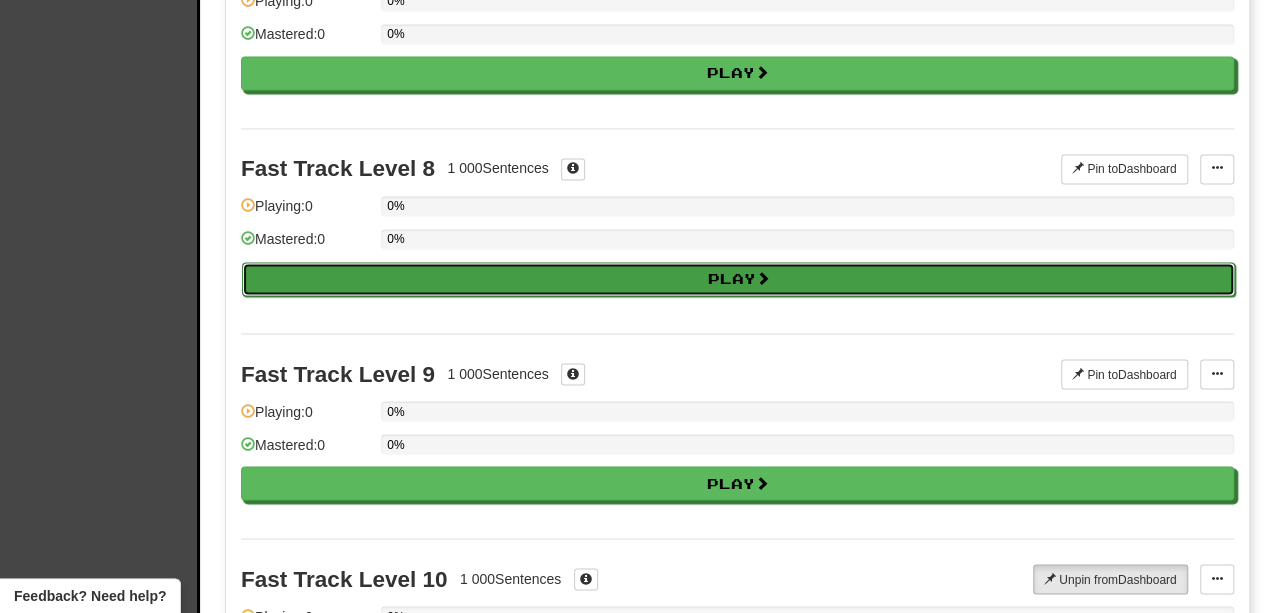 click on "Play" at bounding box center (738, 279) 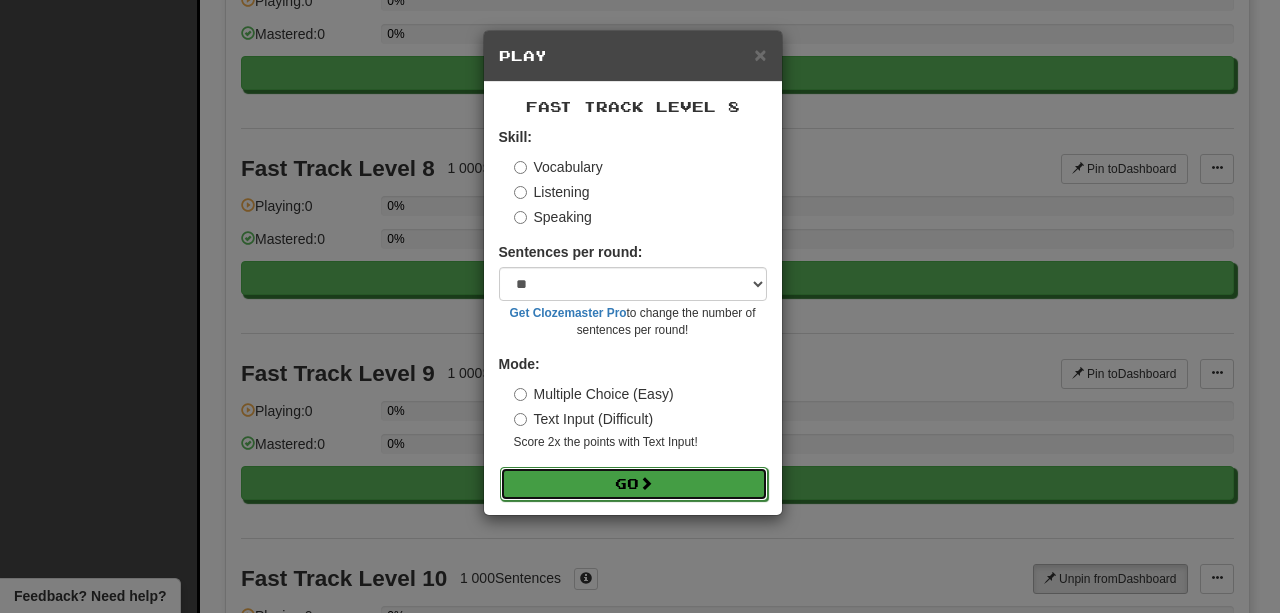 click on "Go" at bounding box center [634, 484] 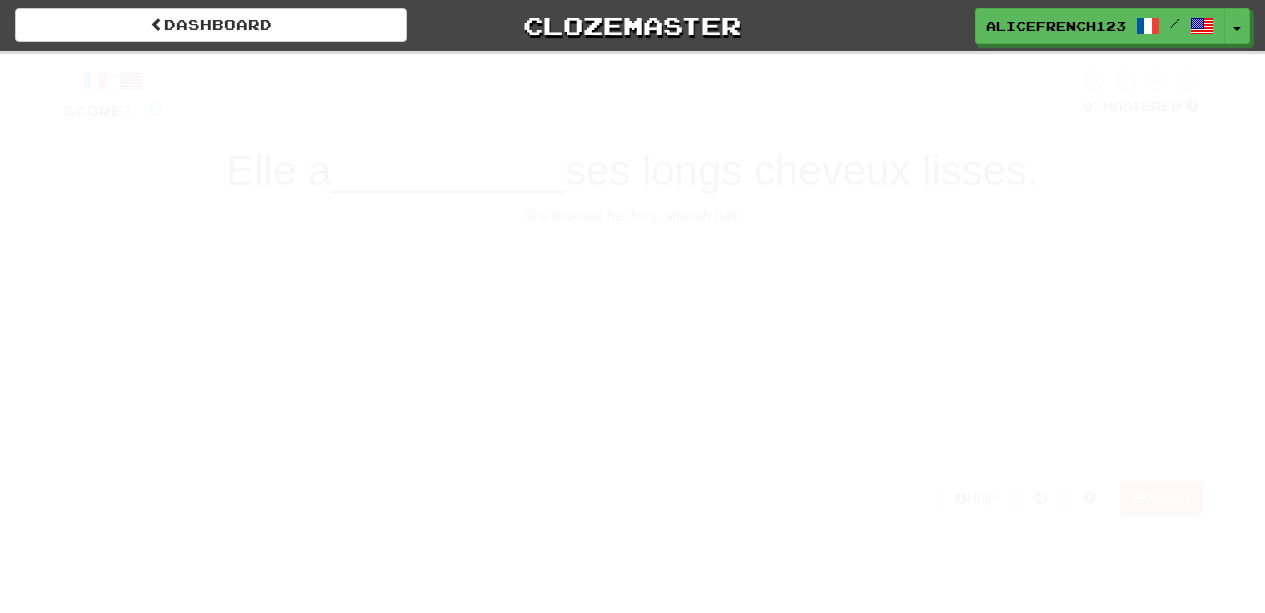 scroll, scrollTop: 0, scrollLeft: 0, axis: both 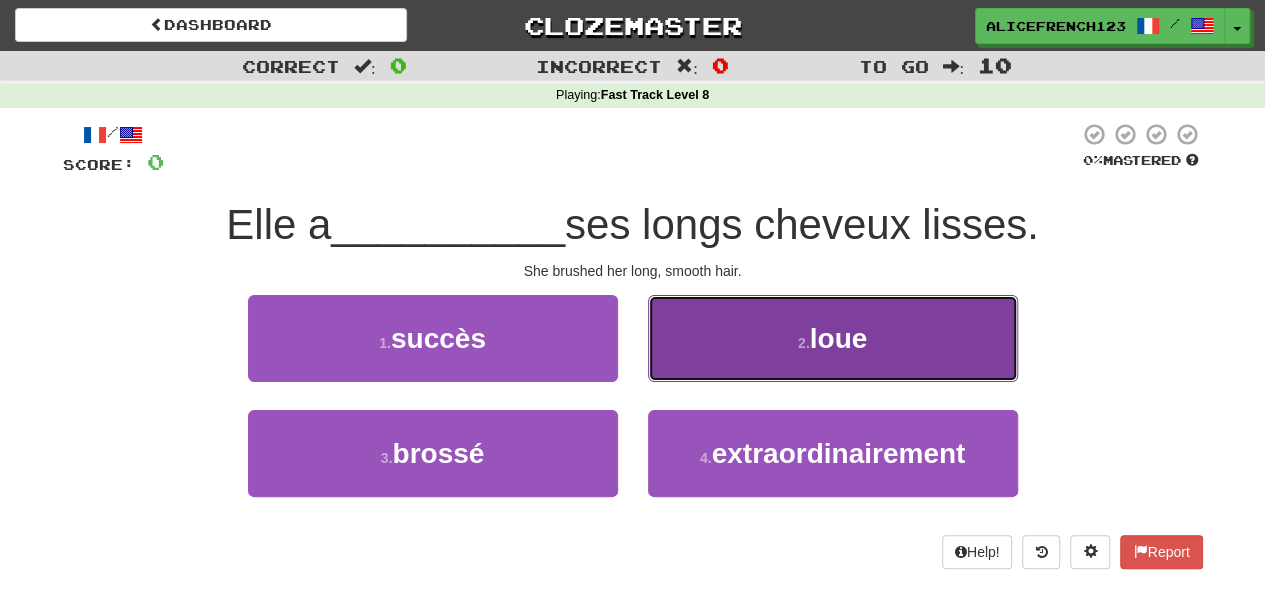click on "2 .  [GEOGRAPHIC_DATA]" at bounding box center [833, 338] 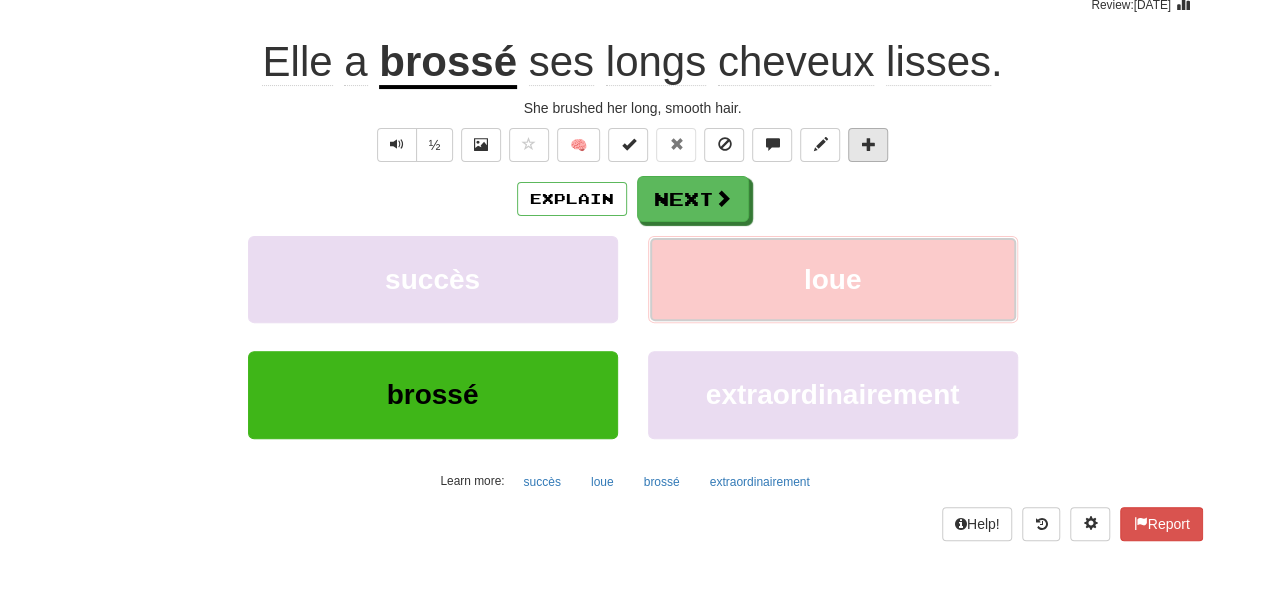 scroll, scrollTop: 184, scrollLeft: 0, axis: vertical 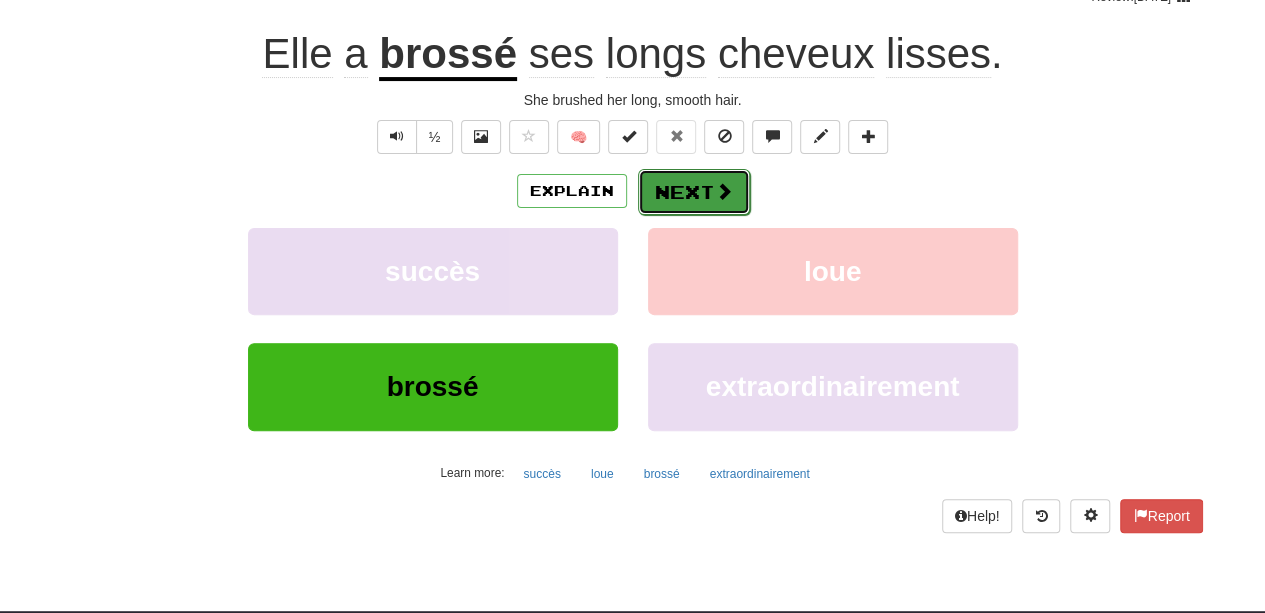 click on "Next" at bounding box center [694, 192] 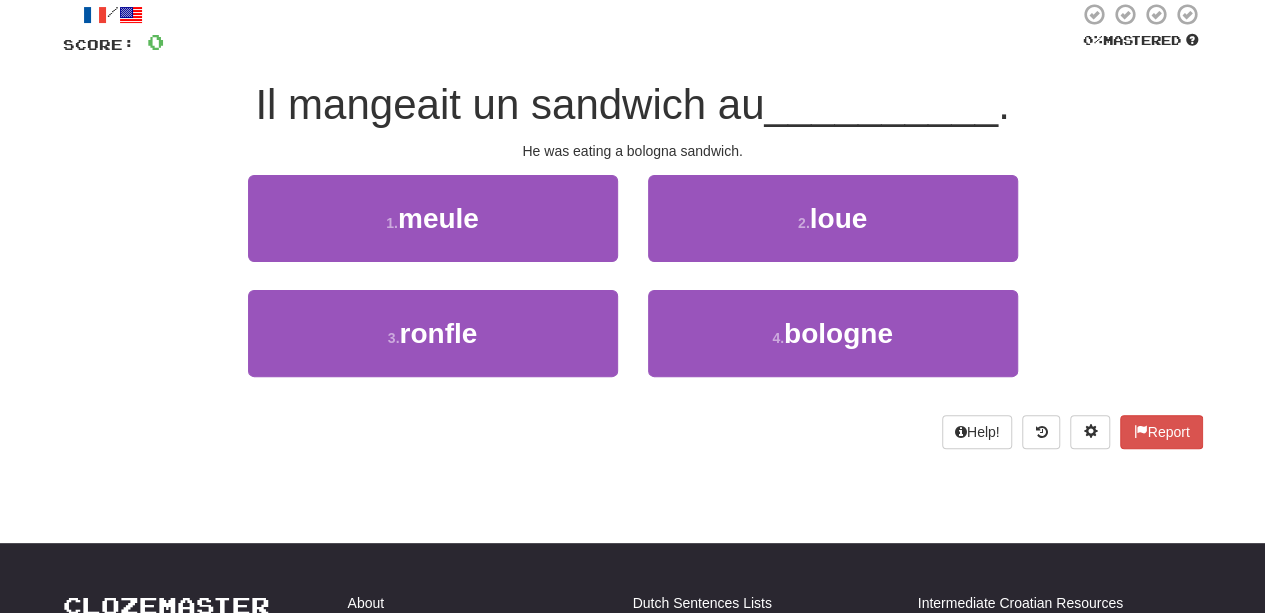 scroll, scrollTop: 82, scrollLeft: 0, axis: vertical 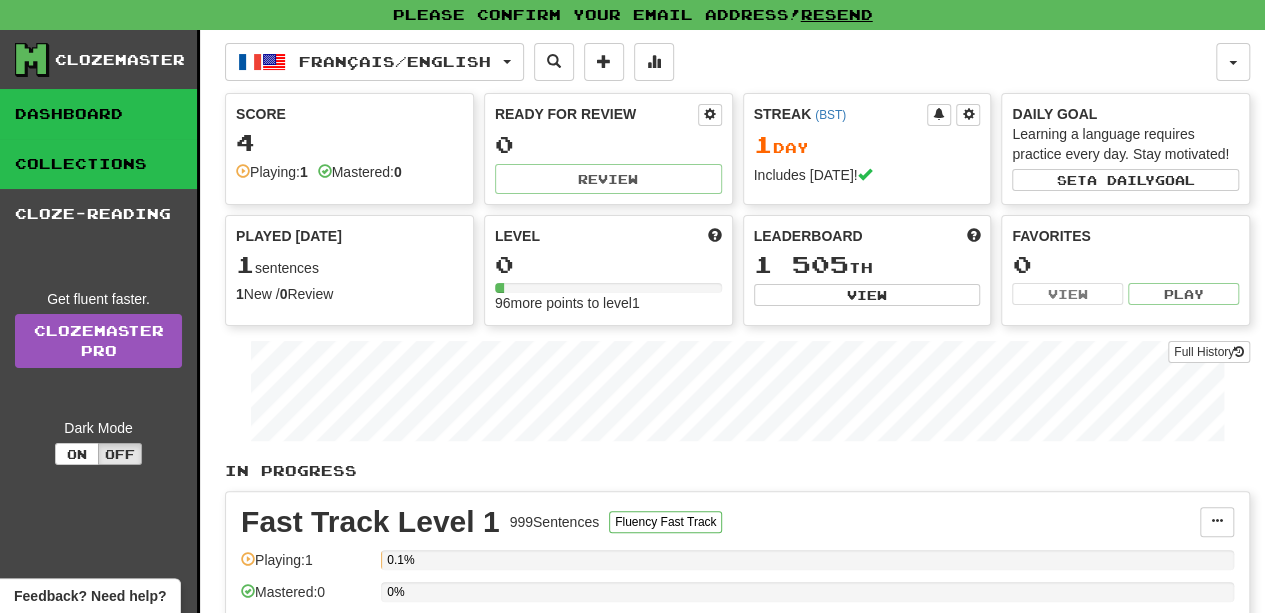 click on "Collections" at bounding box center [98, 164] 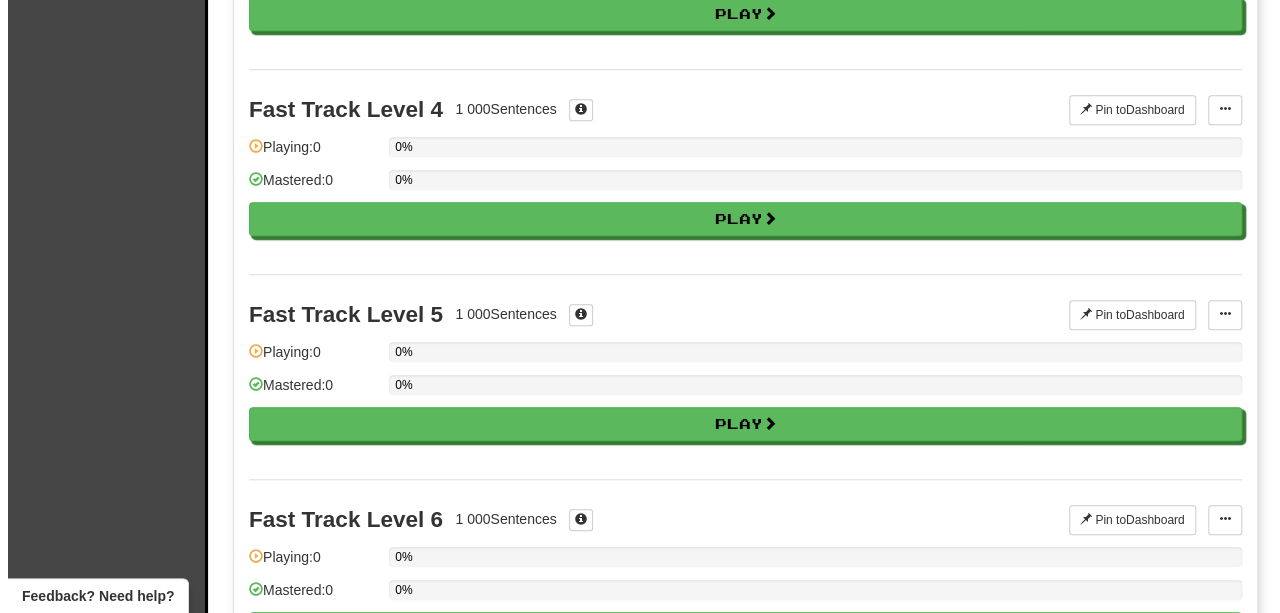 scroll, scrollTop: 772, scrollLeft: 0, axis: vertical 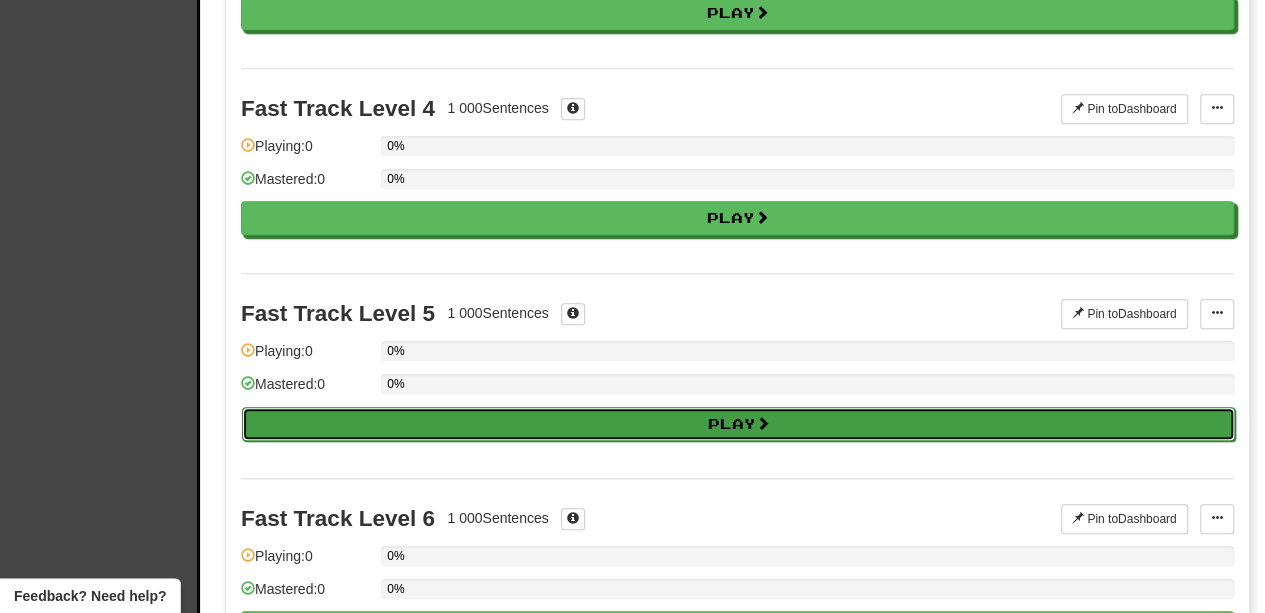 click on "Play" at bounding box center [738, 424] 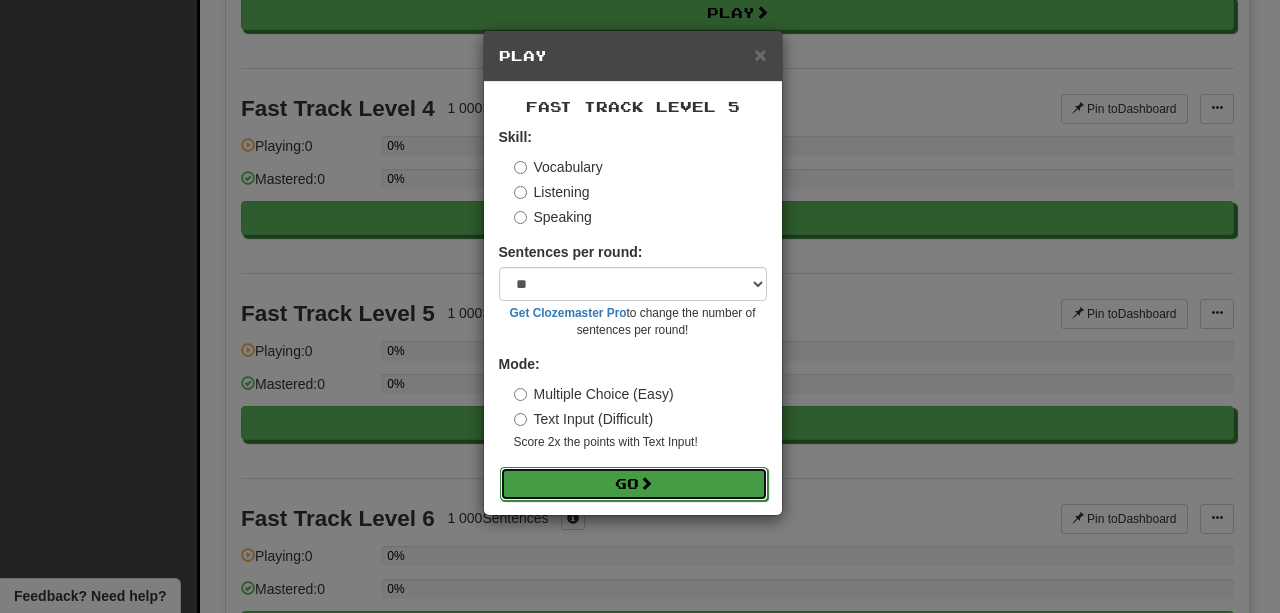 click on "Go" at bounding box center [634, 484] 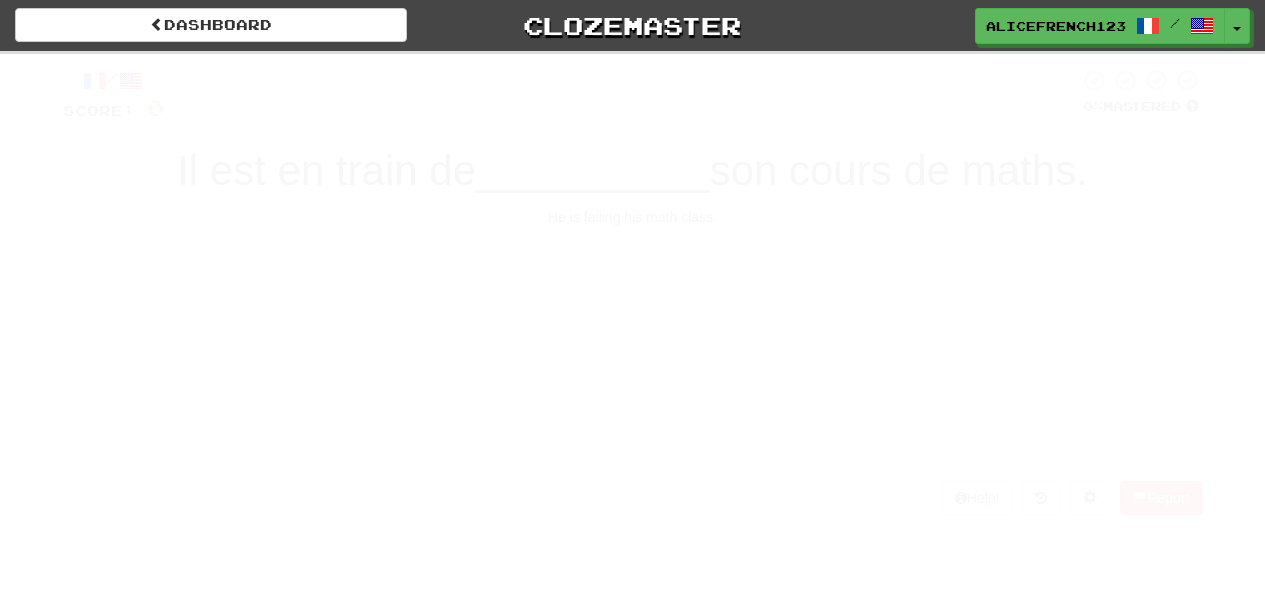 scroll, scrollTop: 0, scrollLeft: 0, axis: both 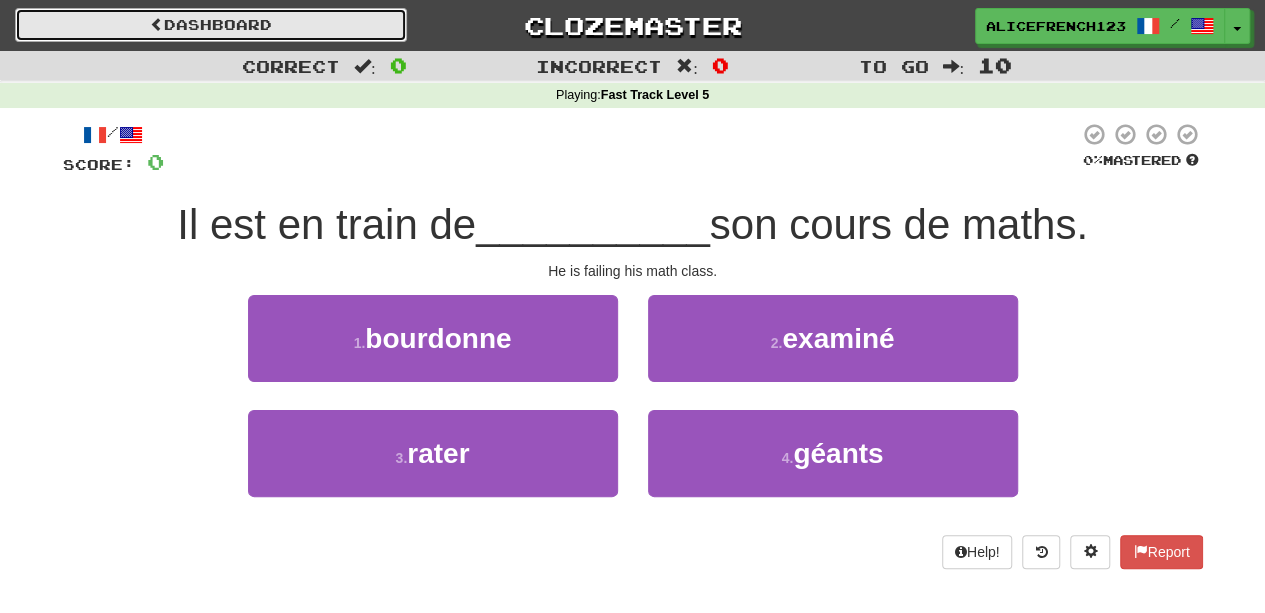 click on "Dashboard" at bounding box center [211, 25] 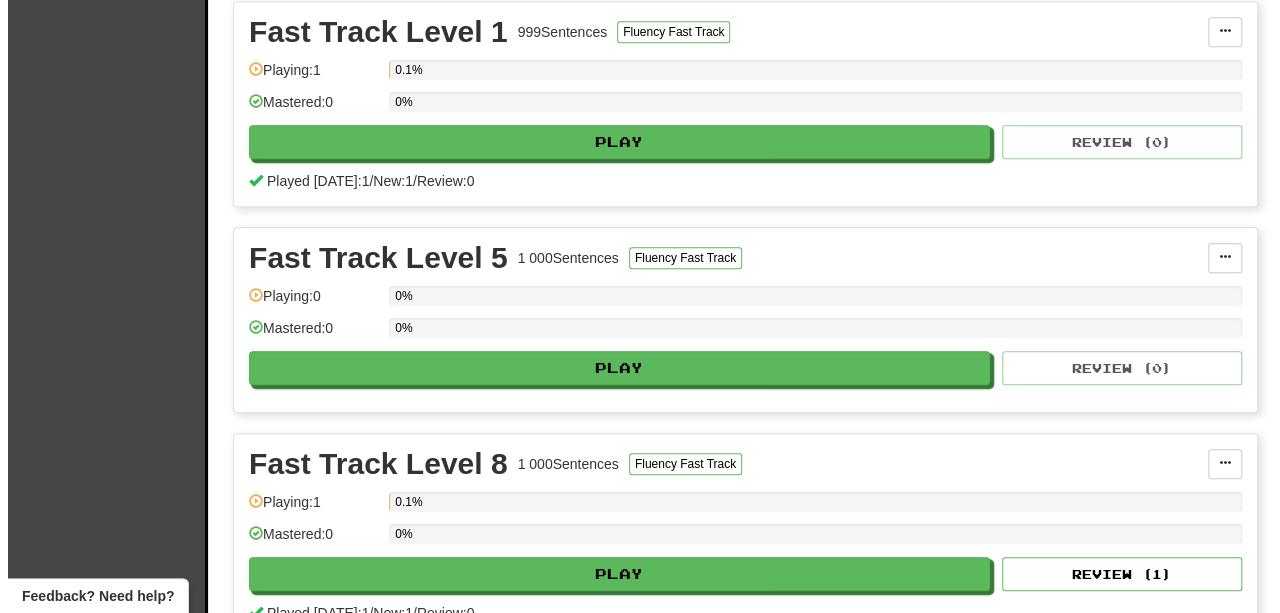 scroll, scrollTop: 720, scrollLeft: 0, axis: vertical 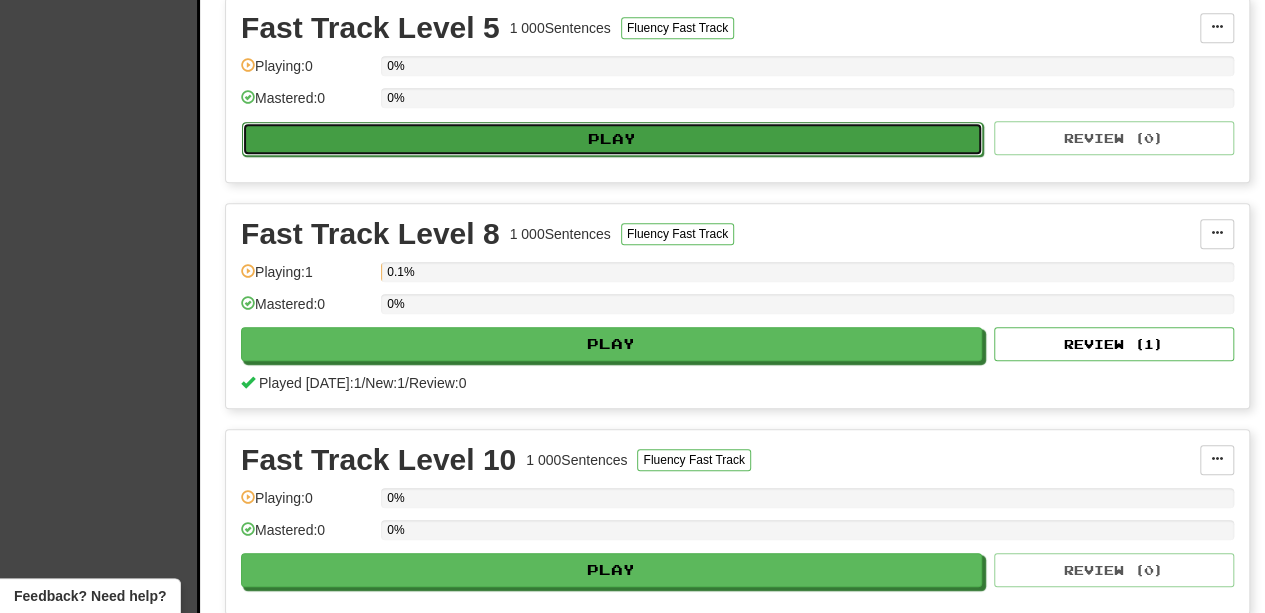 click on "Play" at bounding box center (612, 139) 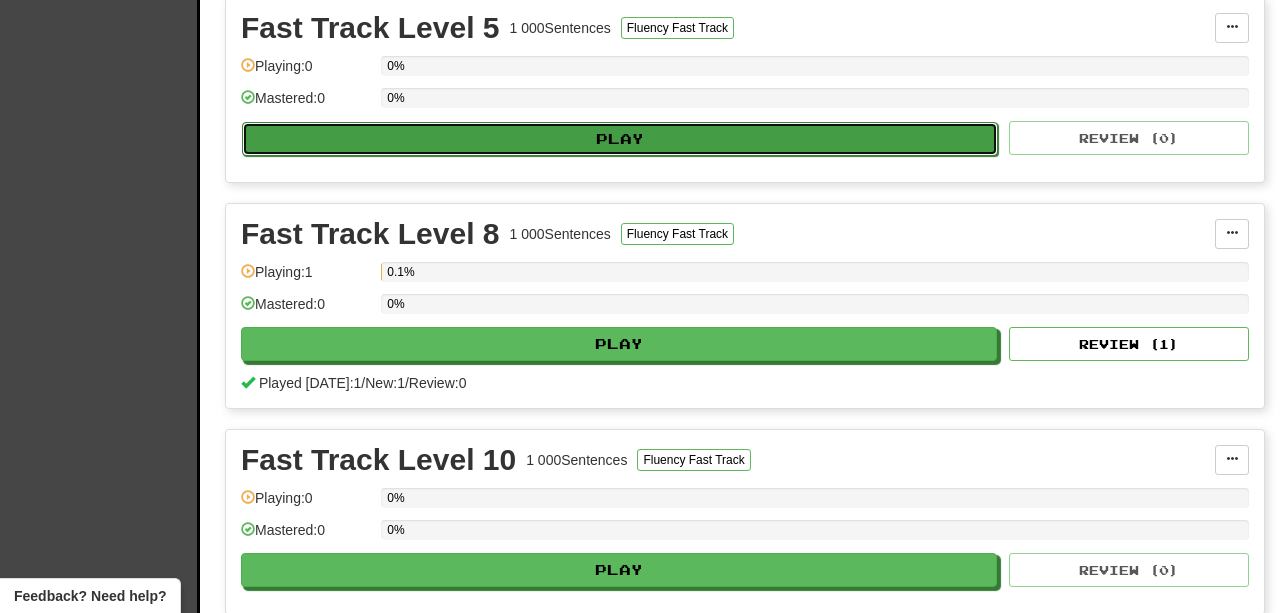 select on "**" 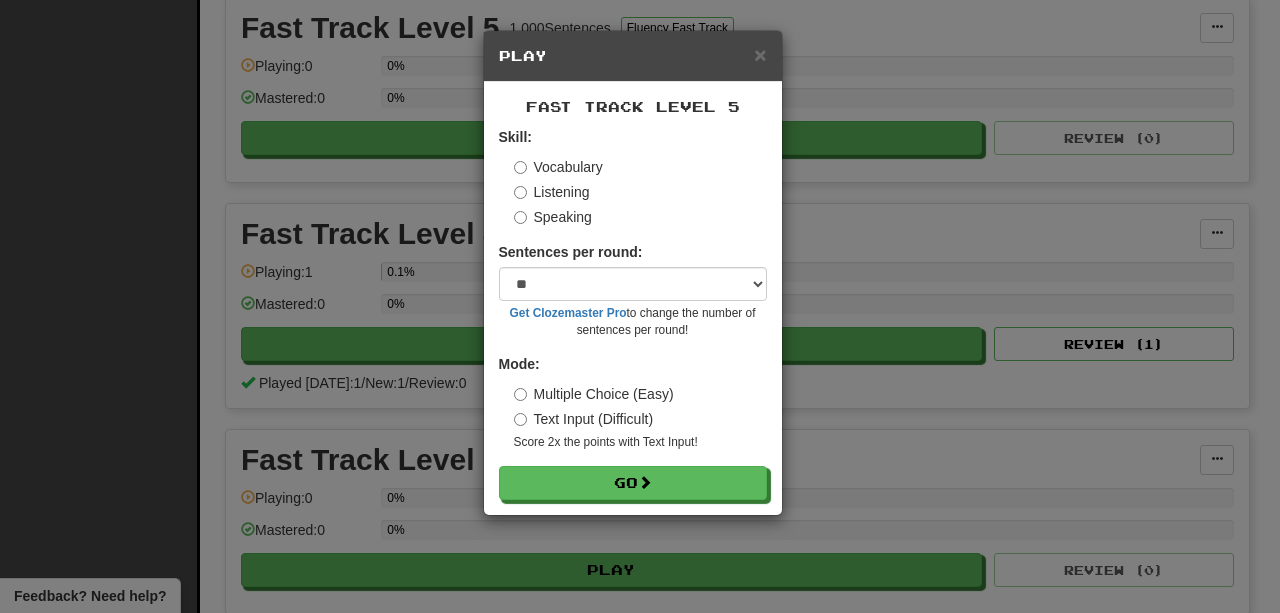 click on "Listening" at bounding box center [552, 192] 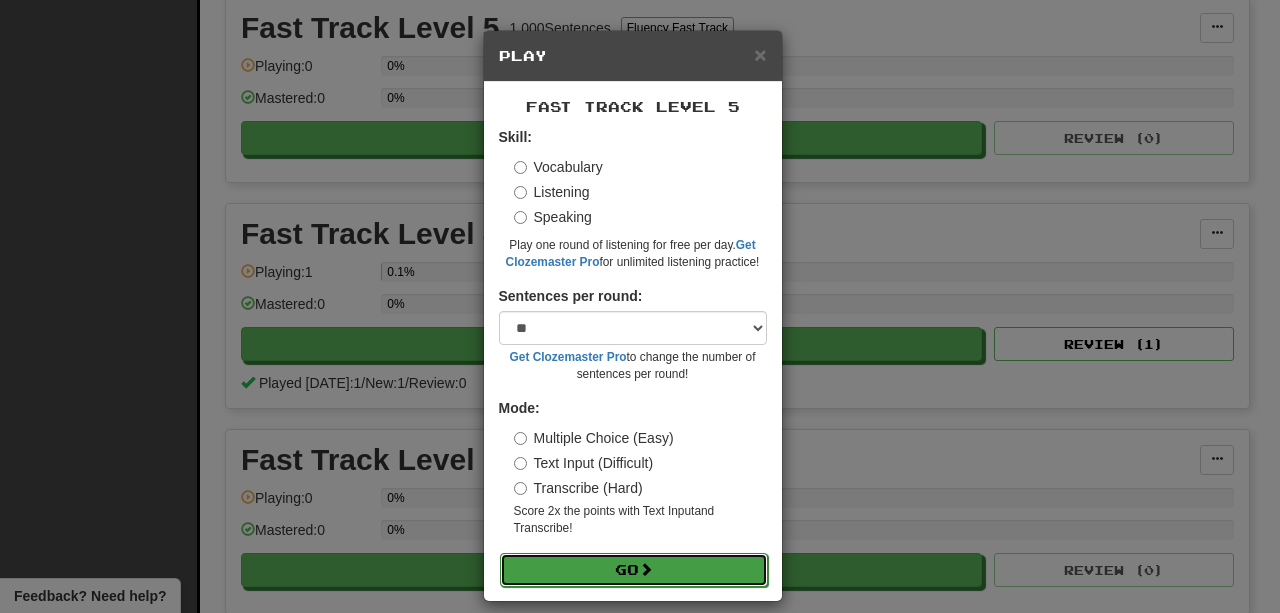 click on "Go" at bounding box center [634, 570] 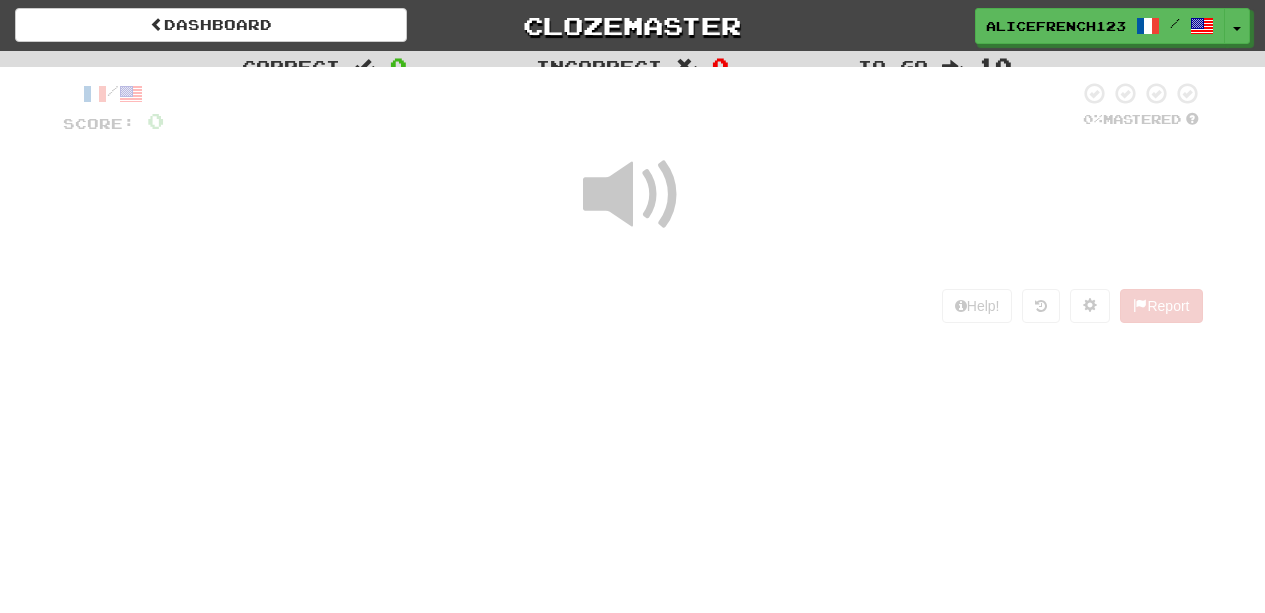 scroll, scrollTop: 0, scrollLeft: 0, axis: both 